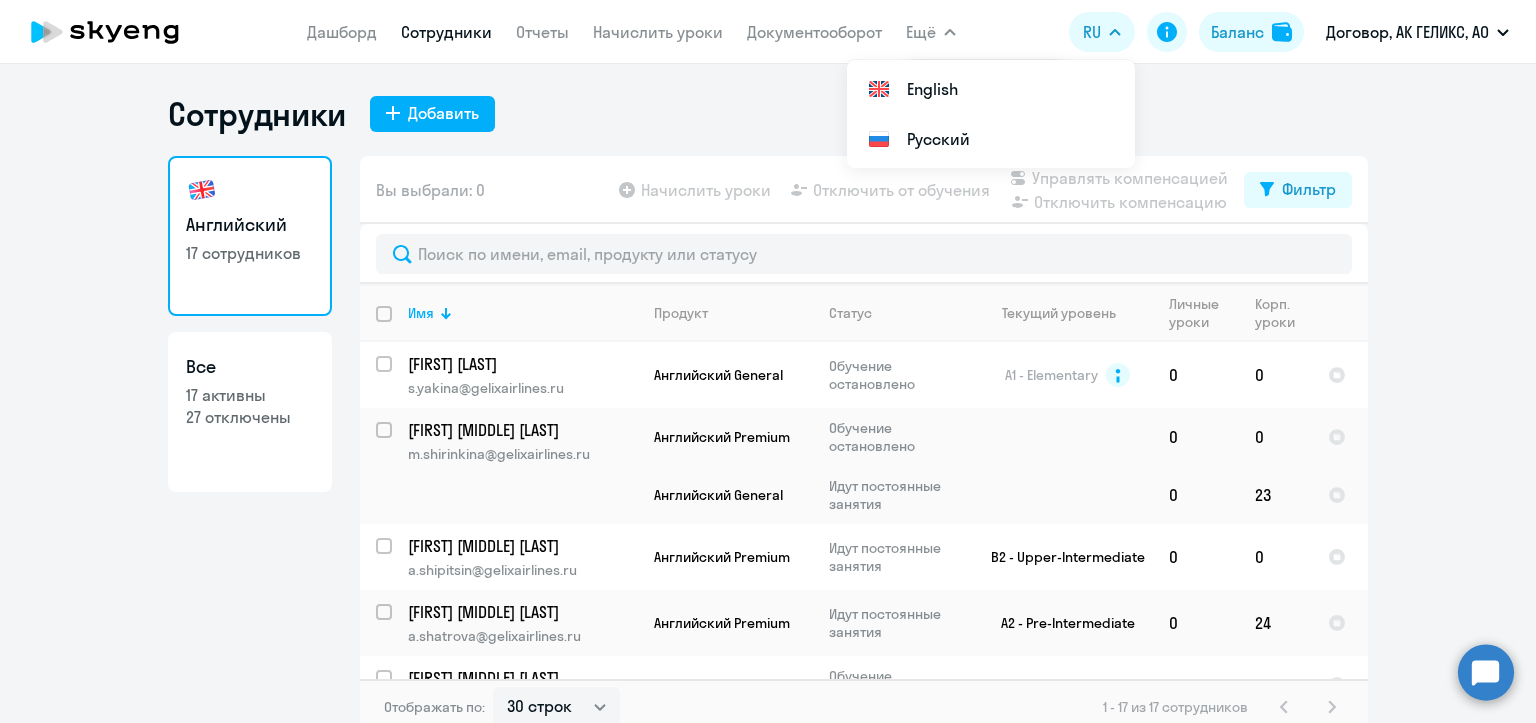 select on "30" 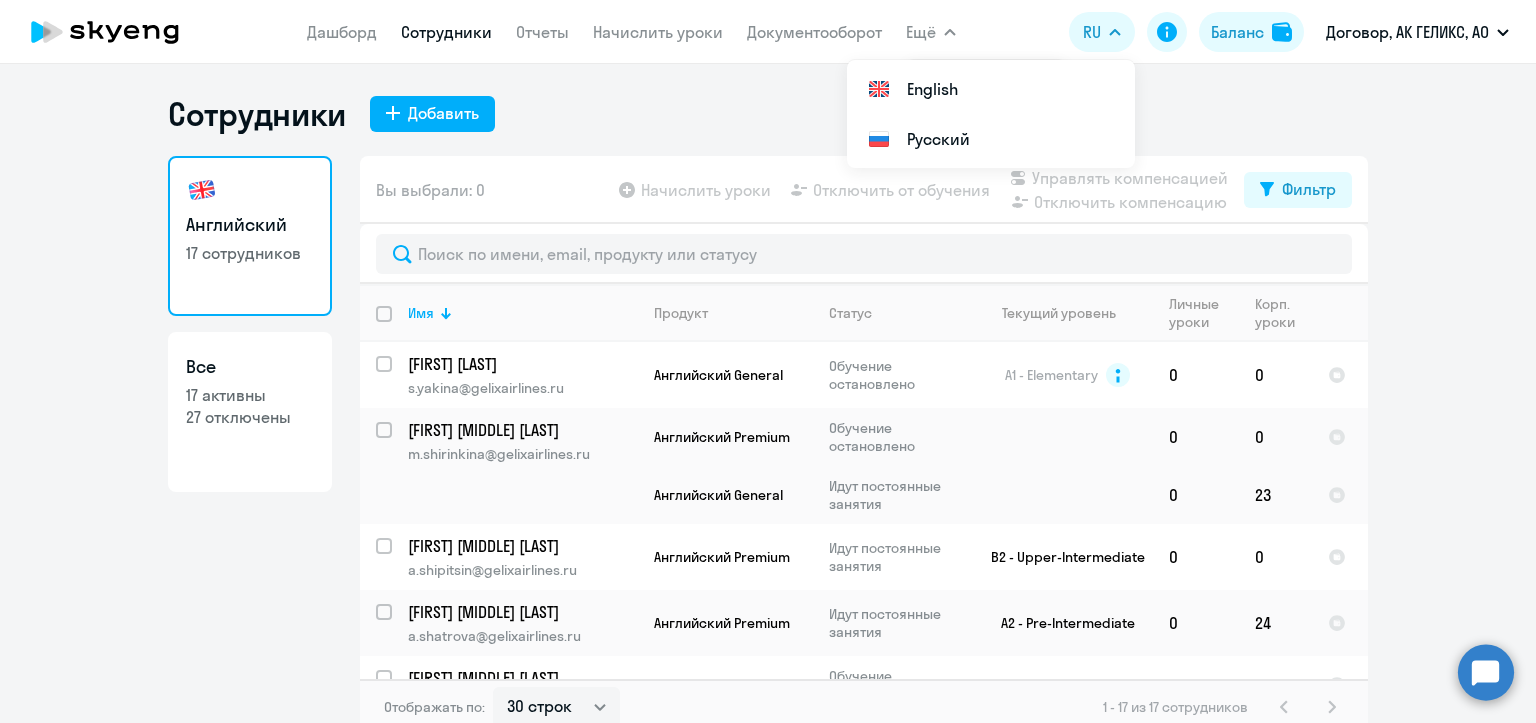 scroll, scrollTop: 0, scrollLeft: 0, axis: both 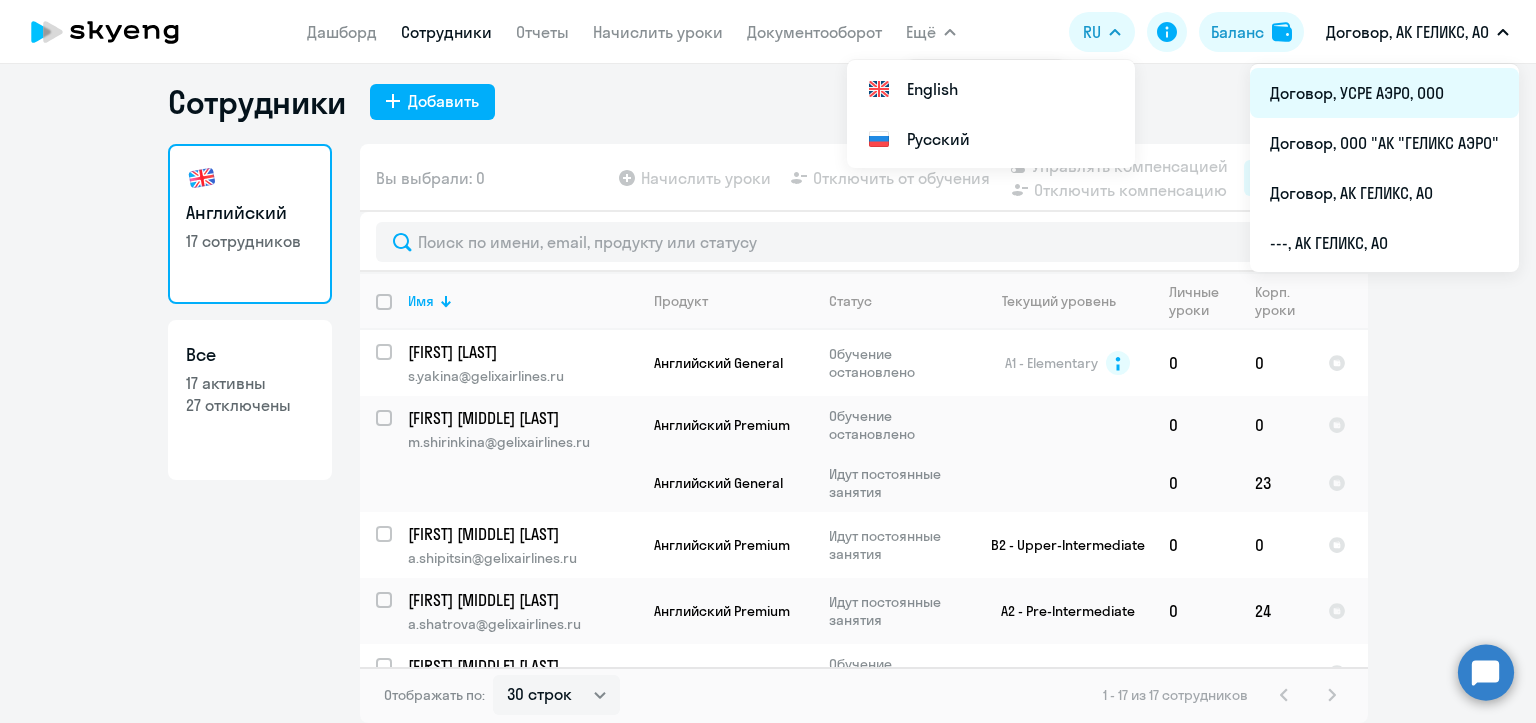 click on "Договор, УСРЕ АЭРО, ООО" at bounding box center (1384, 93) 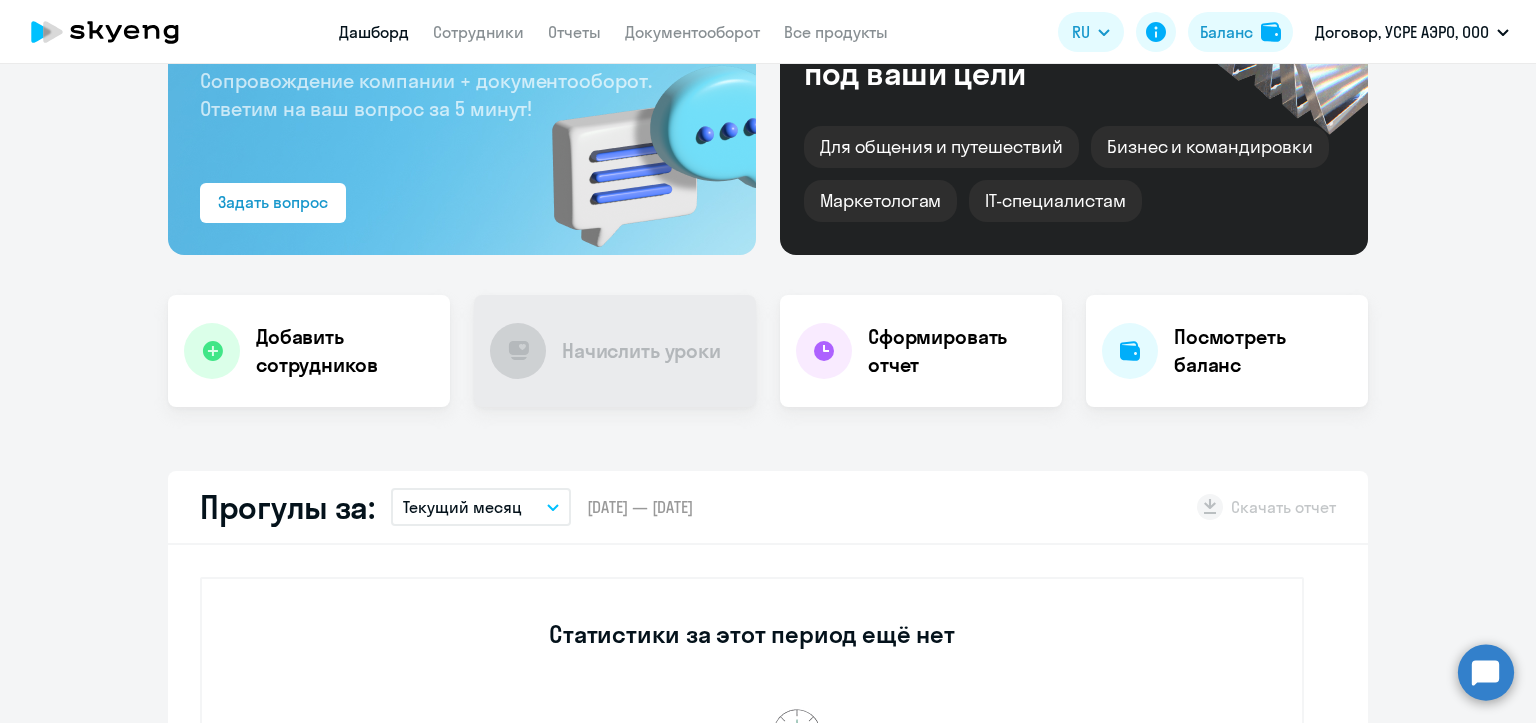 scroll, scrollTop: 0, scrollLeft: 0, axis: both 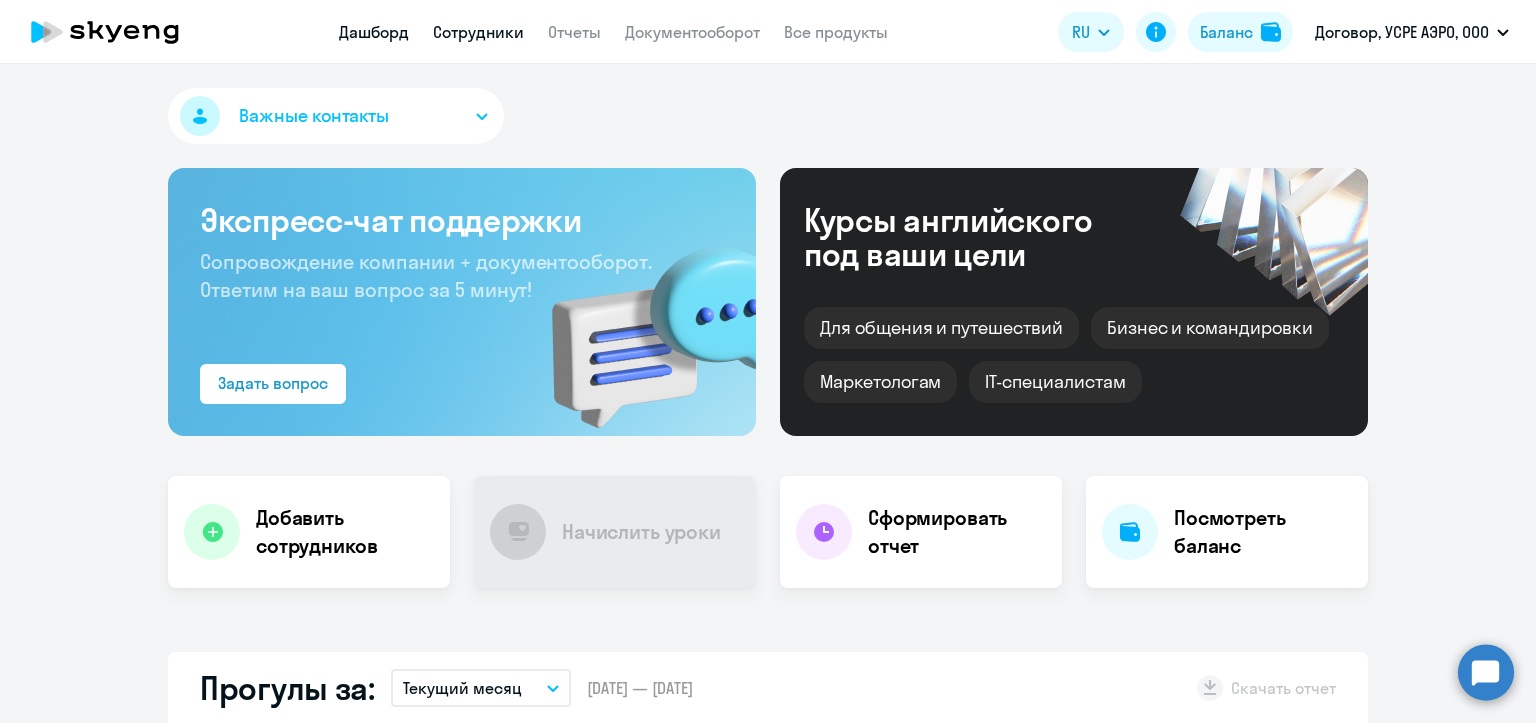 click on "Сотрудники" at bounding box center [478, 32] 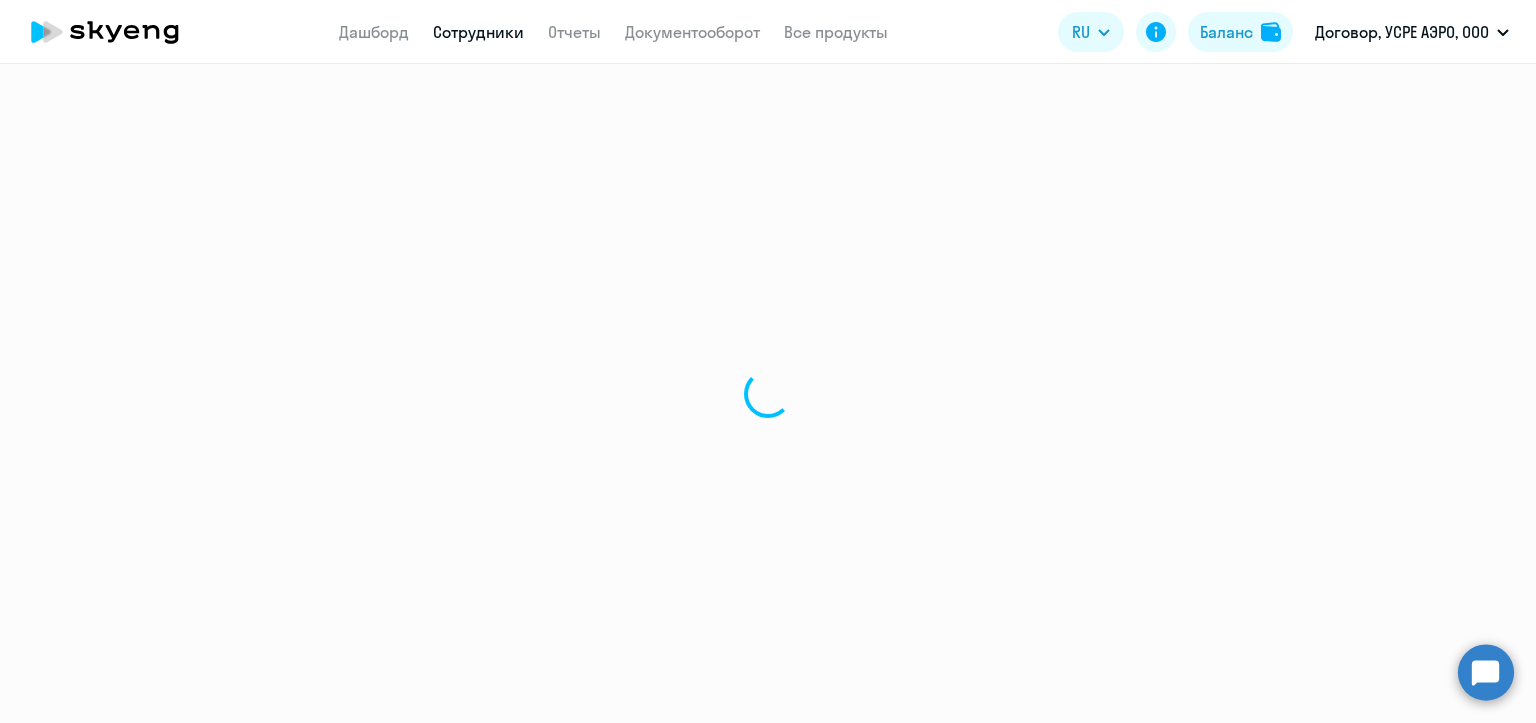 select on "30" 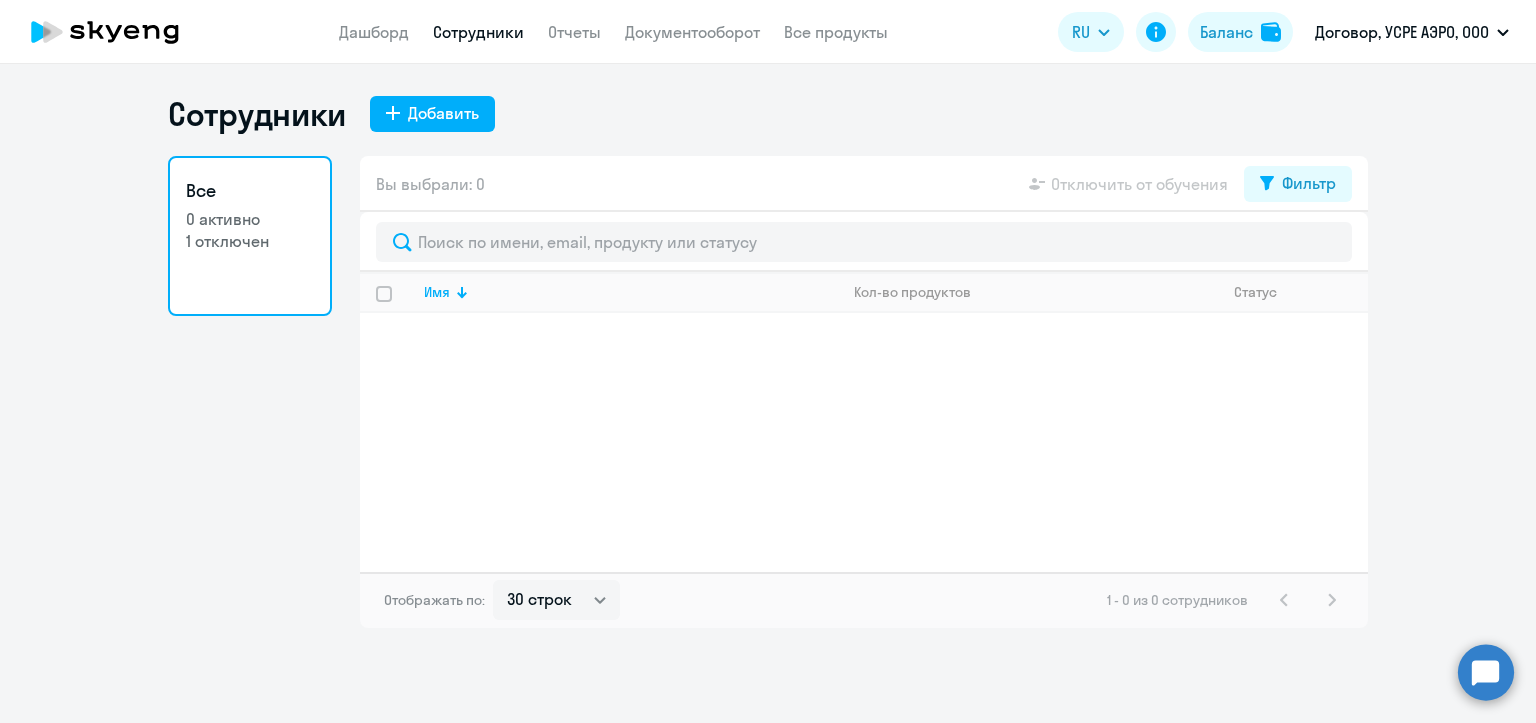 click on "Все  0 активно   1 отключен" 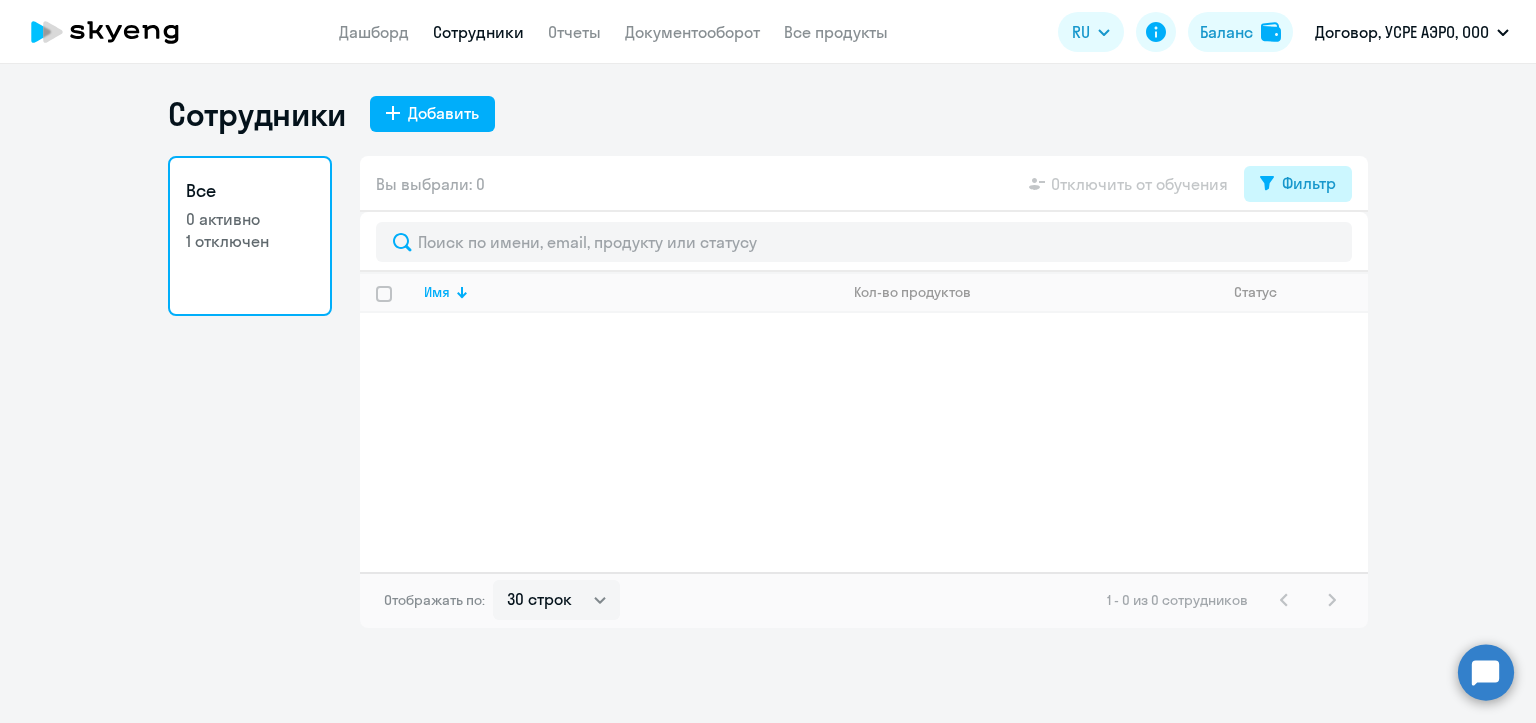 click on "Фильтр" 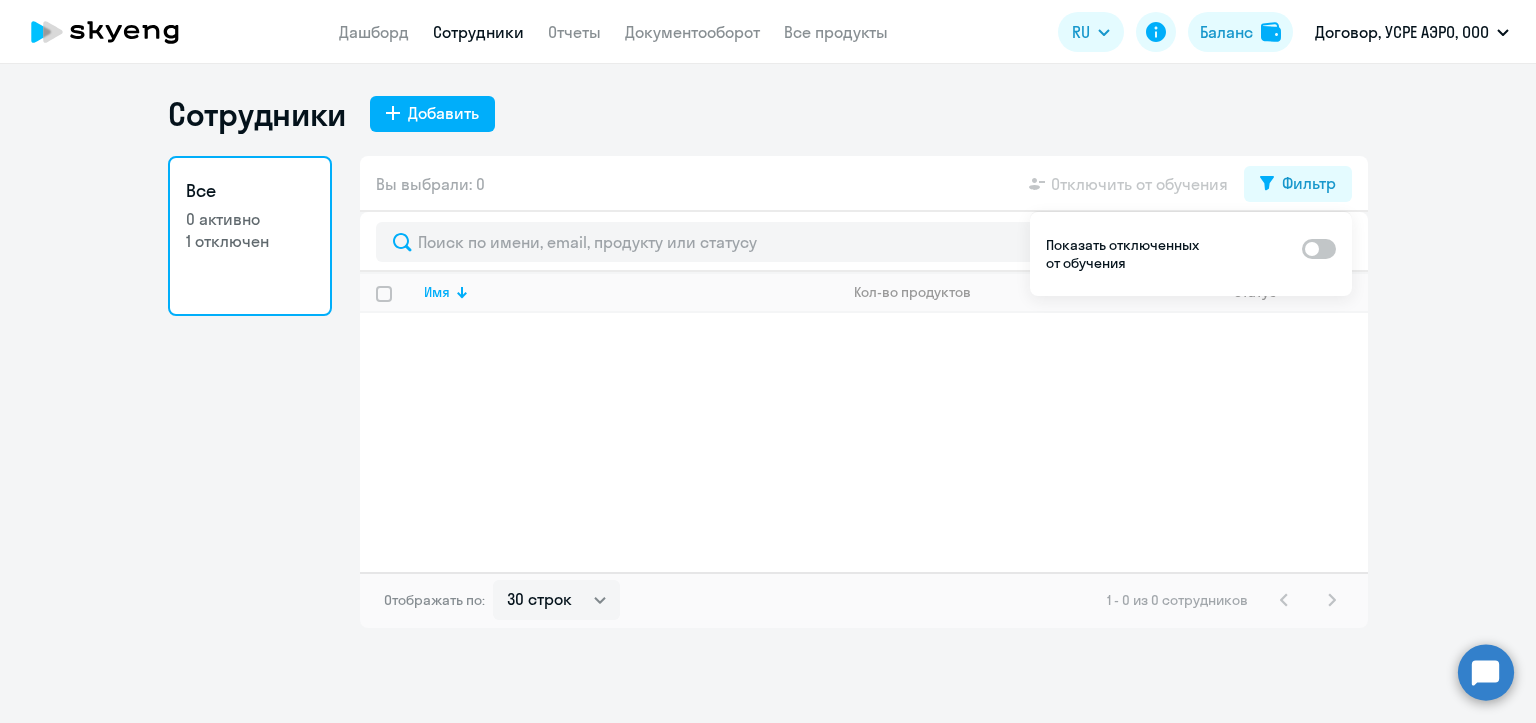 click at bounding box center [1319, 249] 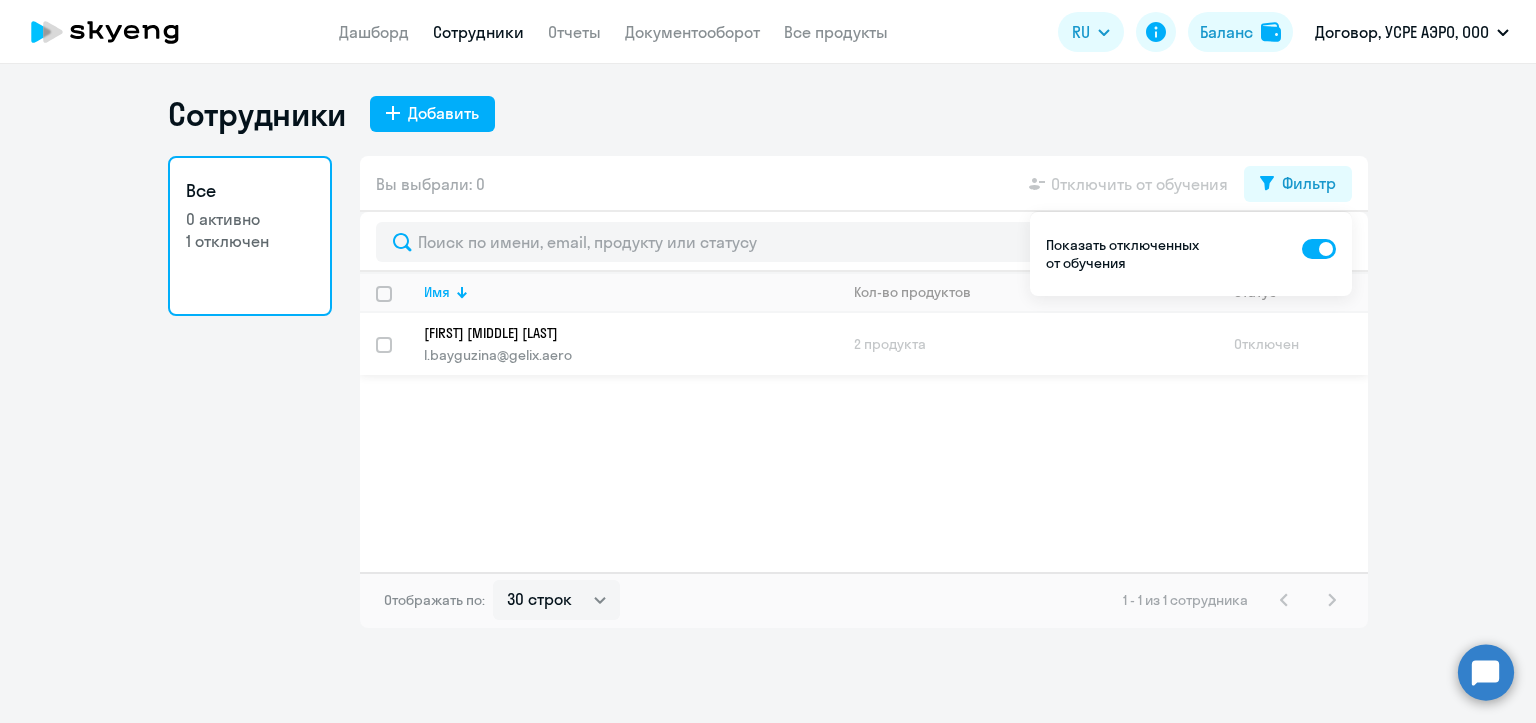 click on "l.bayguzina@gelix.aero" 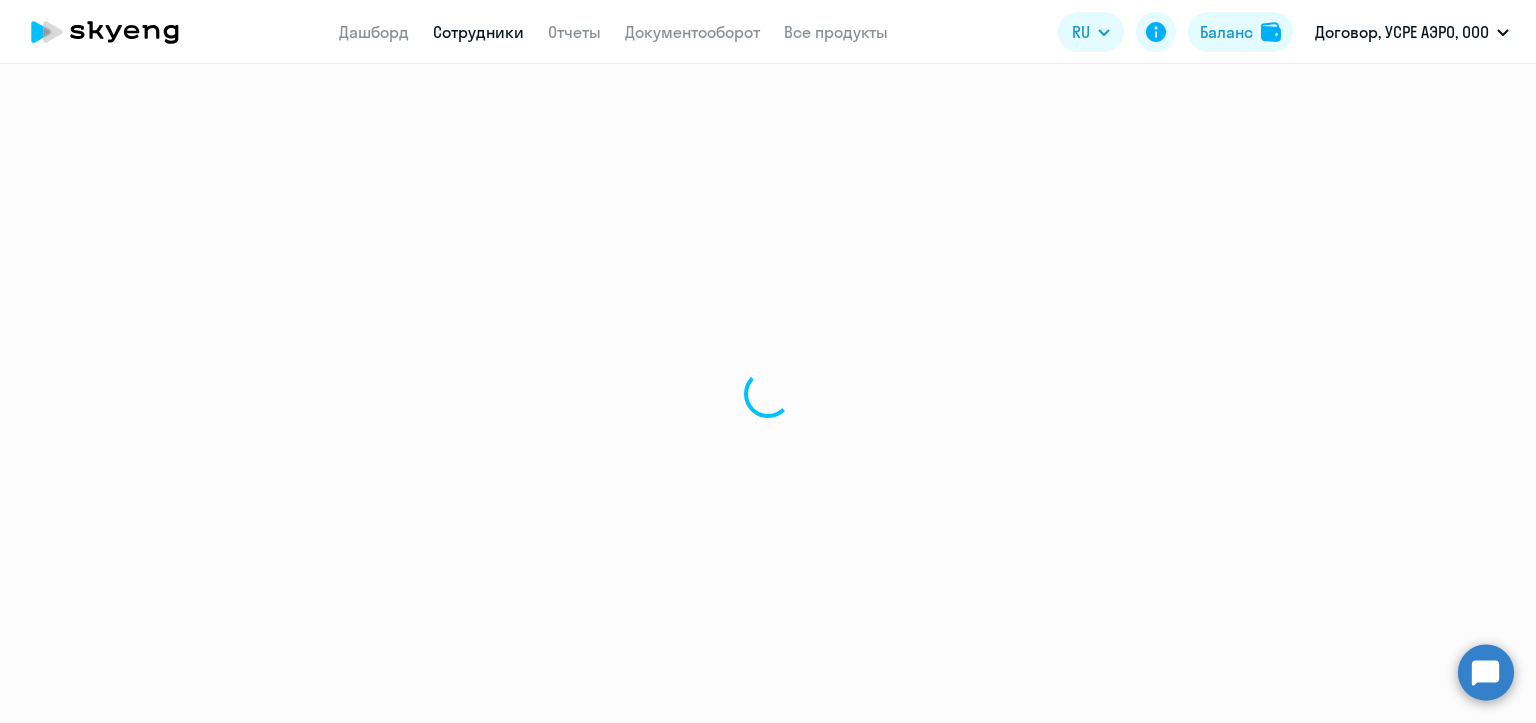select on "english" 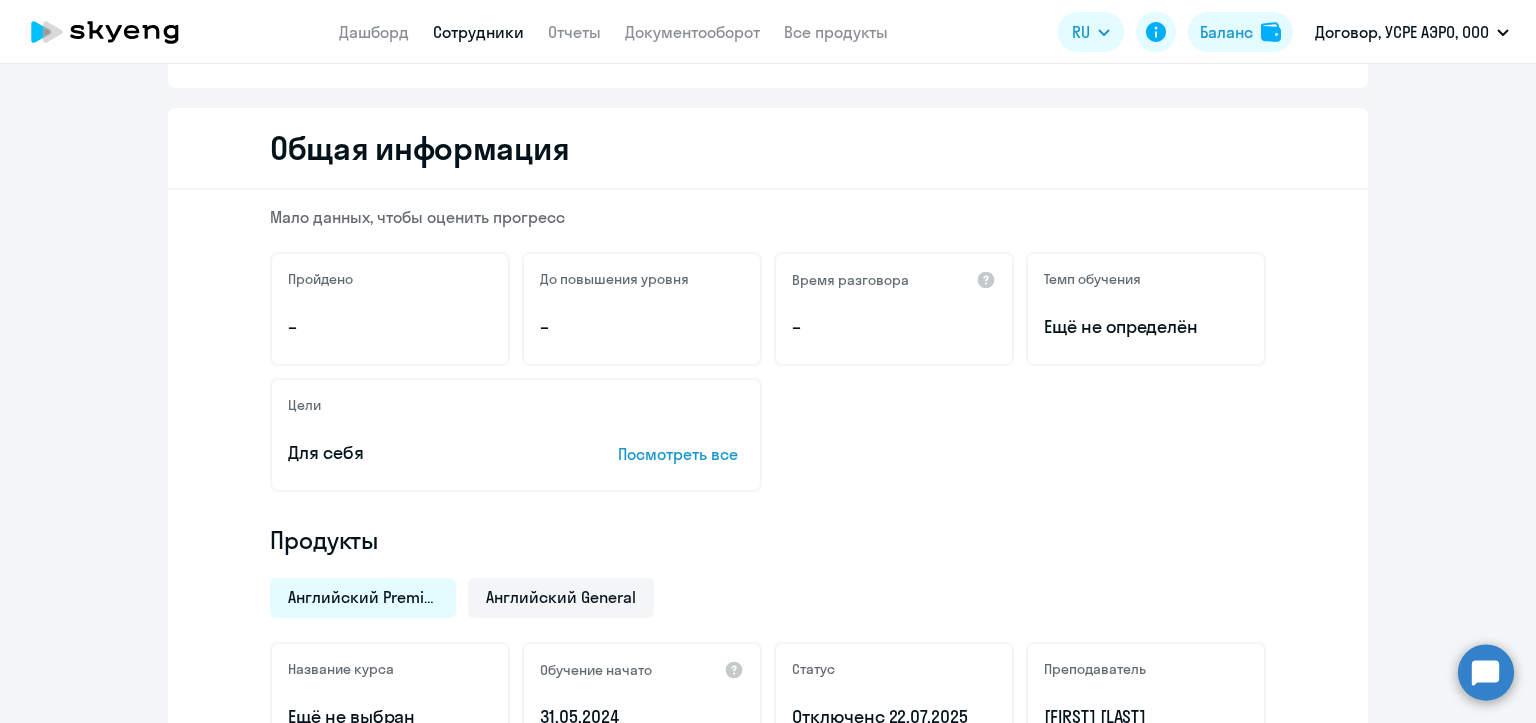 scroll, scrollTop: 400, scrollLeft: 0, axis: vertical 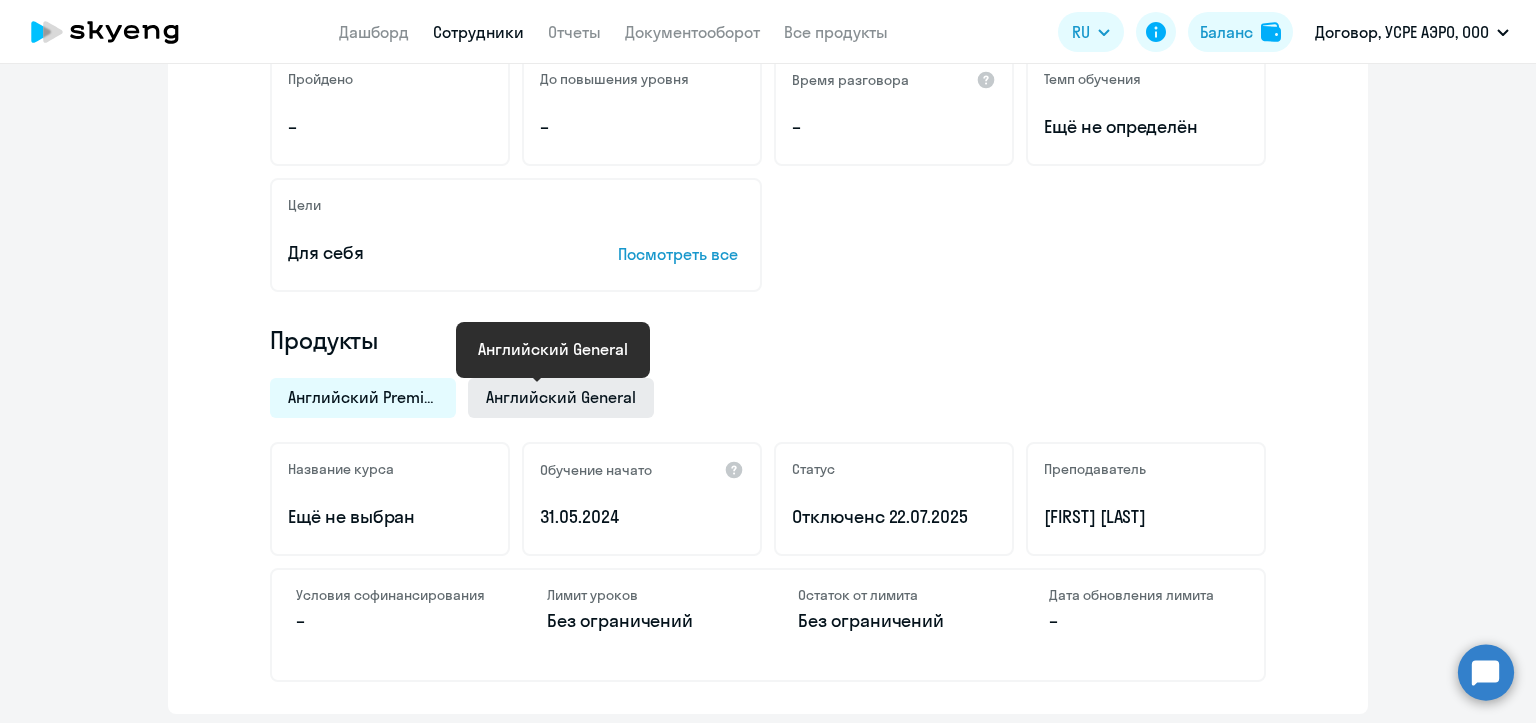 click on "Английский General" 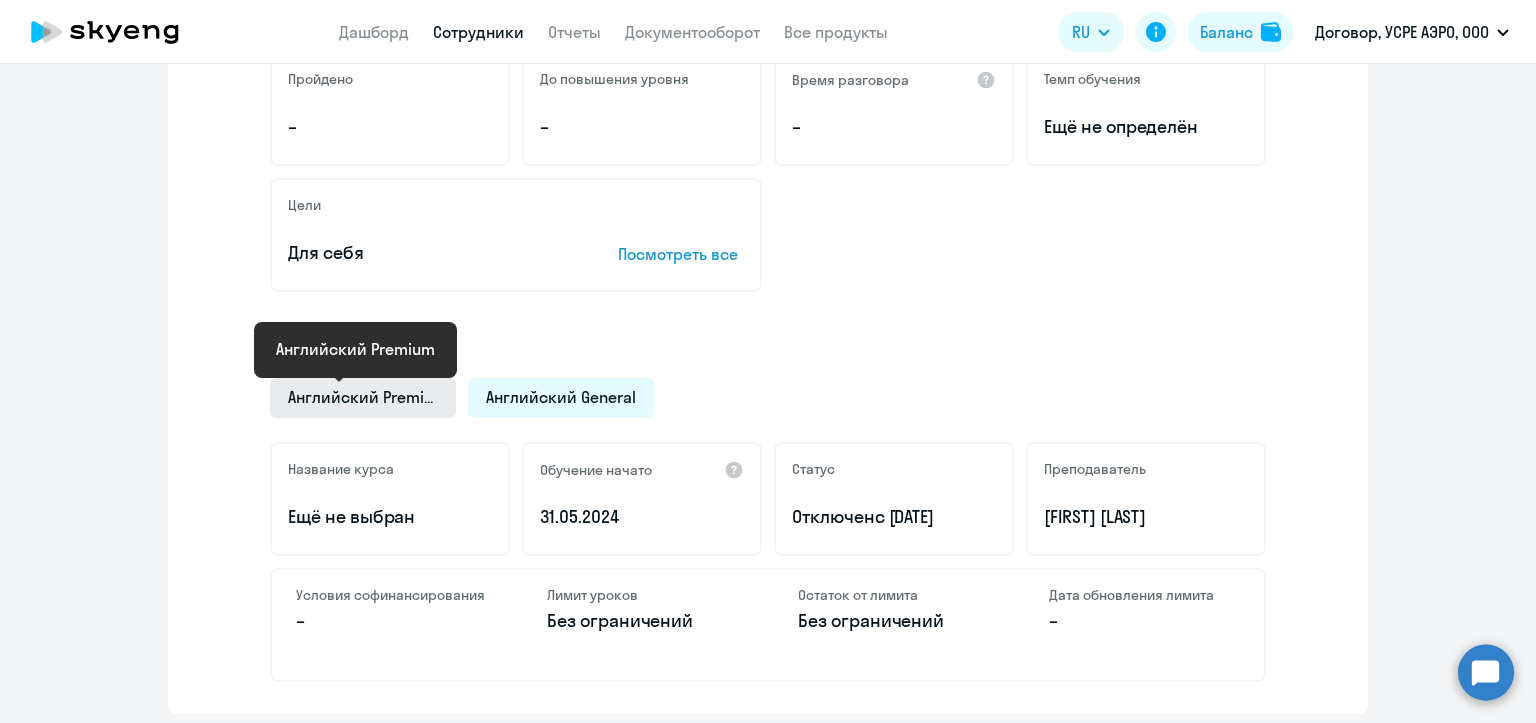 click on "Английский Premium" 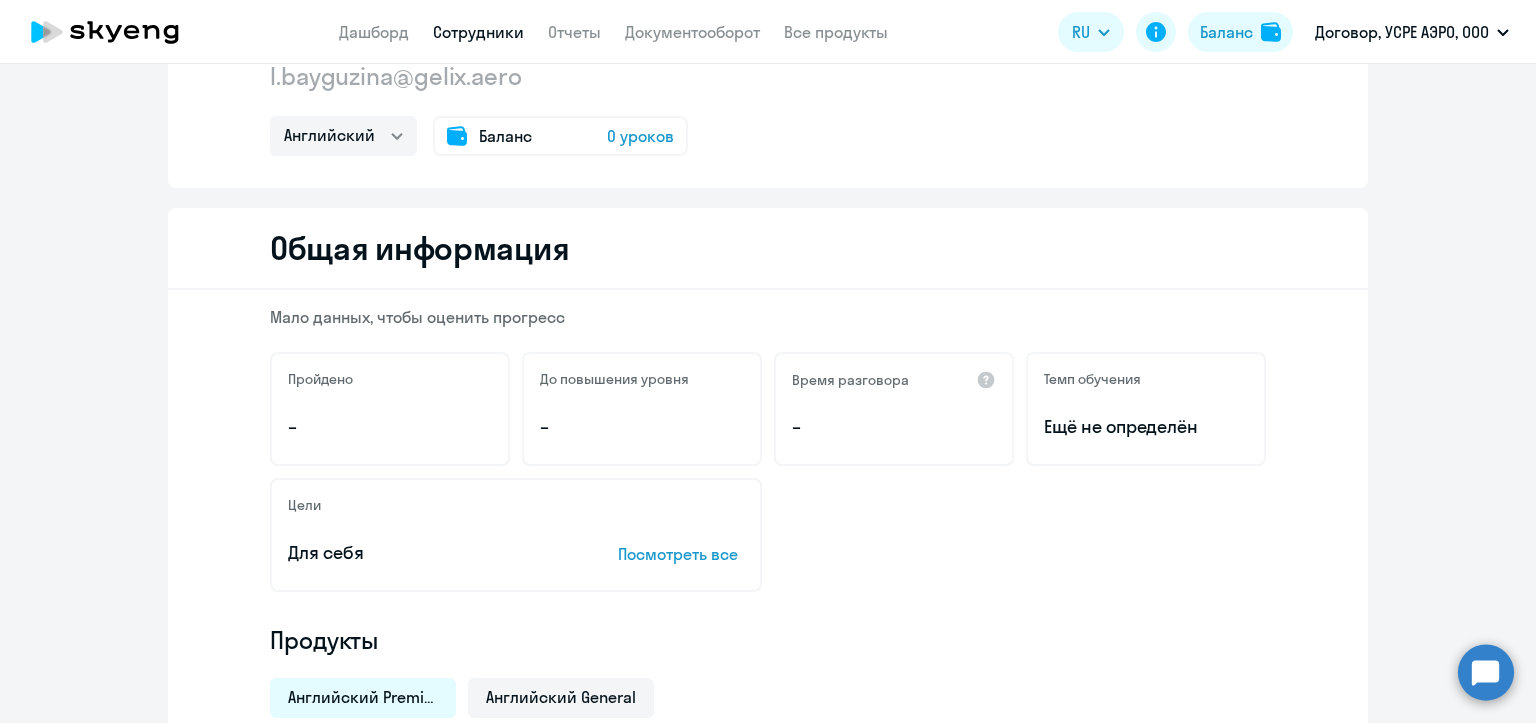 scroll, scrollTop: 0, scrollLeft: 0, axis: both 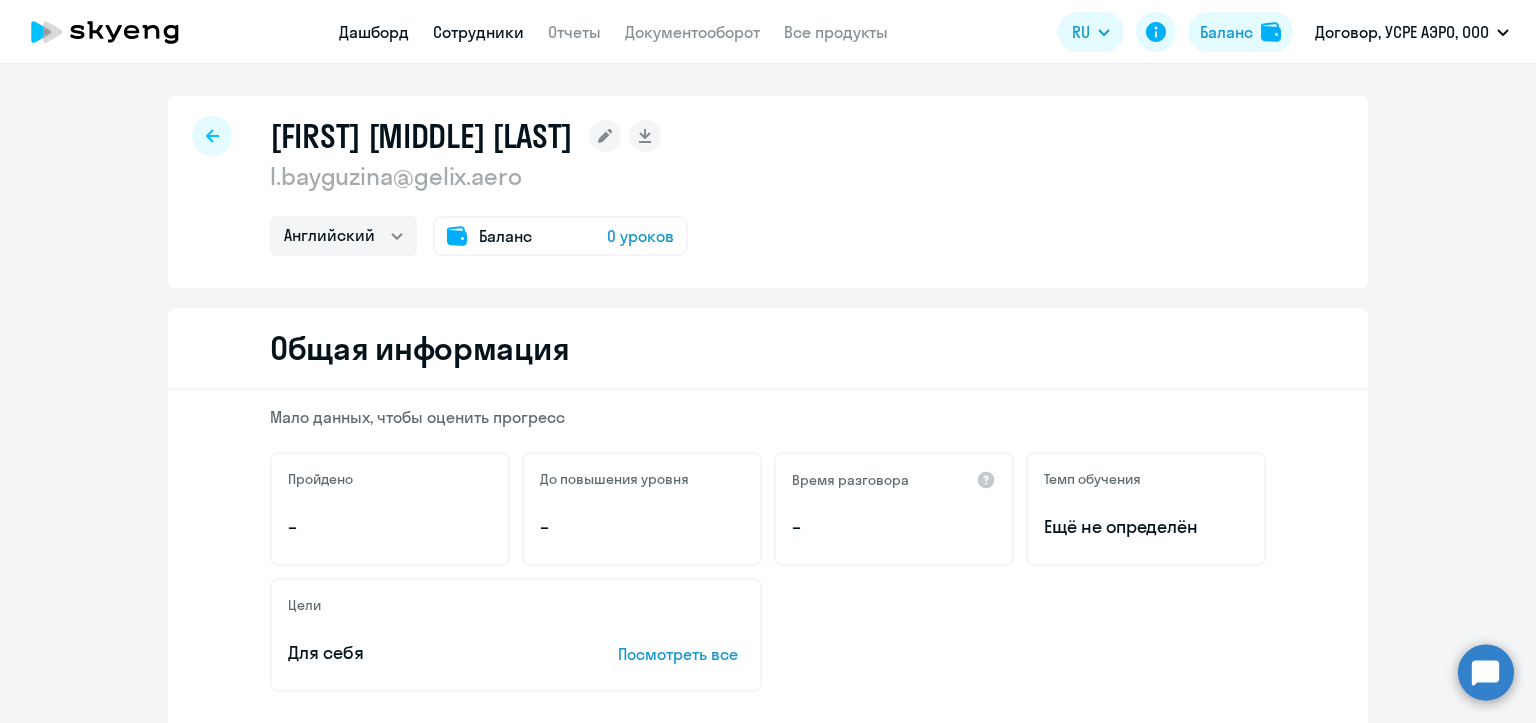 click on "Дашборд" at bounding box center (374, 32) 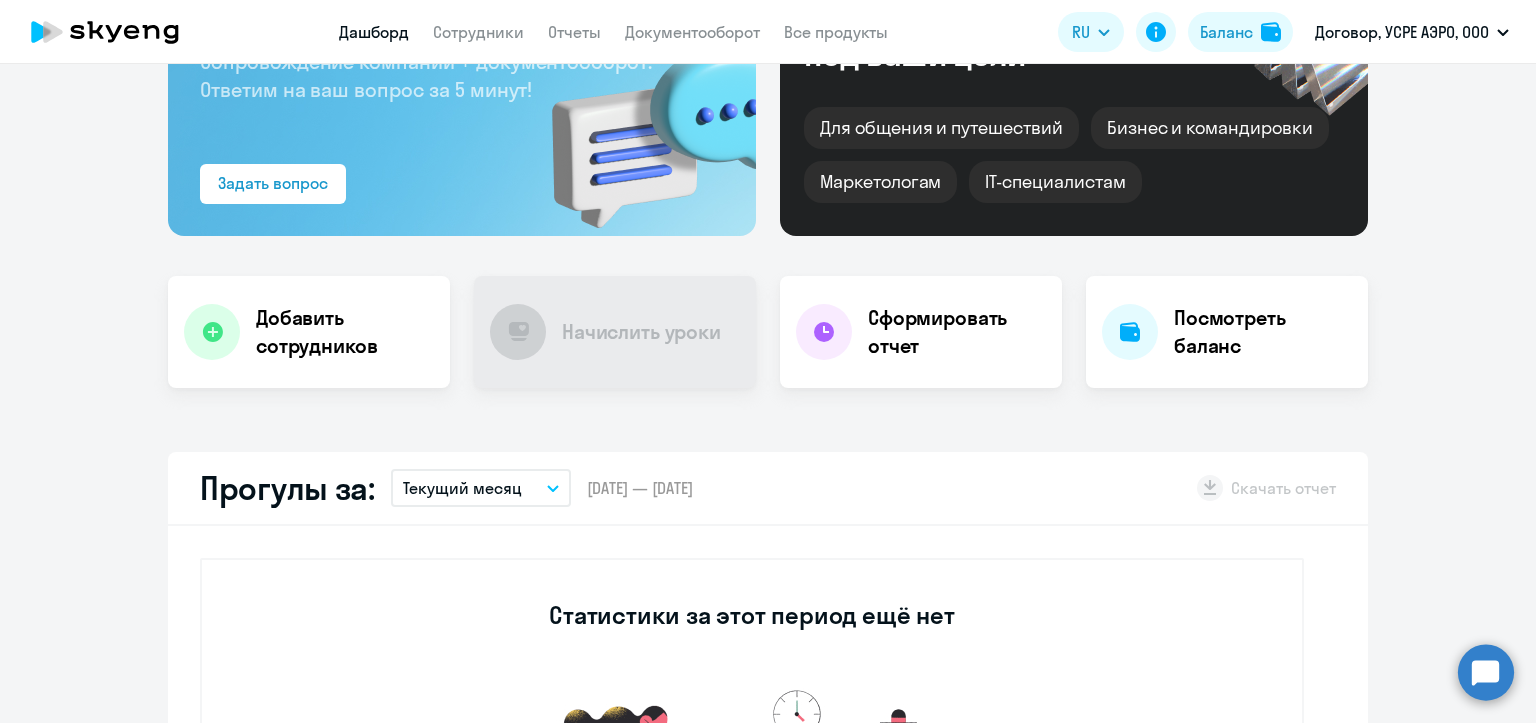 scroll, scrollTop: 0, scrollLeft: 0, axis: both 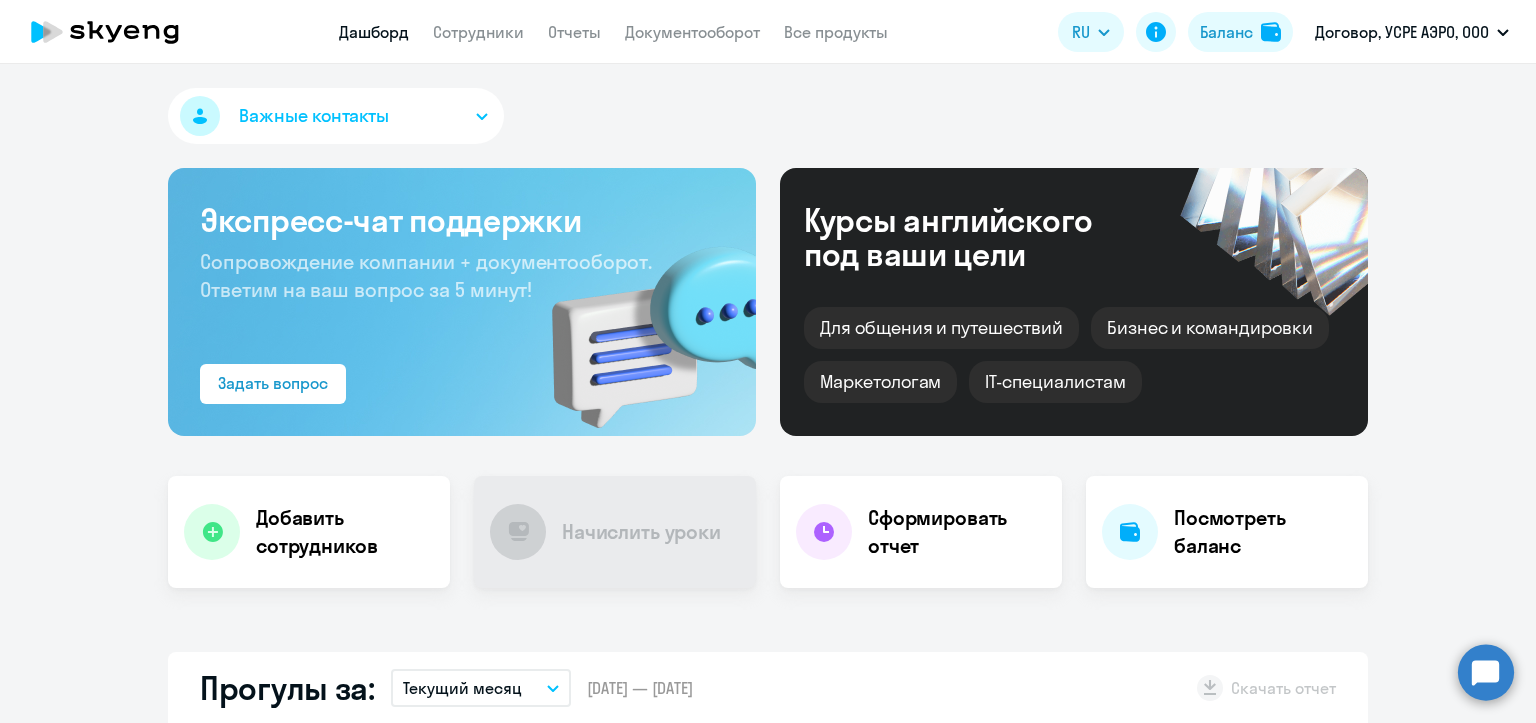 click on "Документооборот" at bounding box center [692, 32] 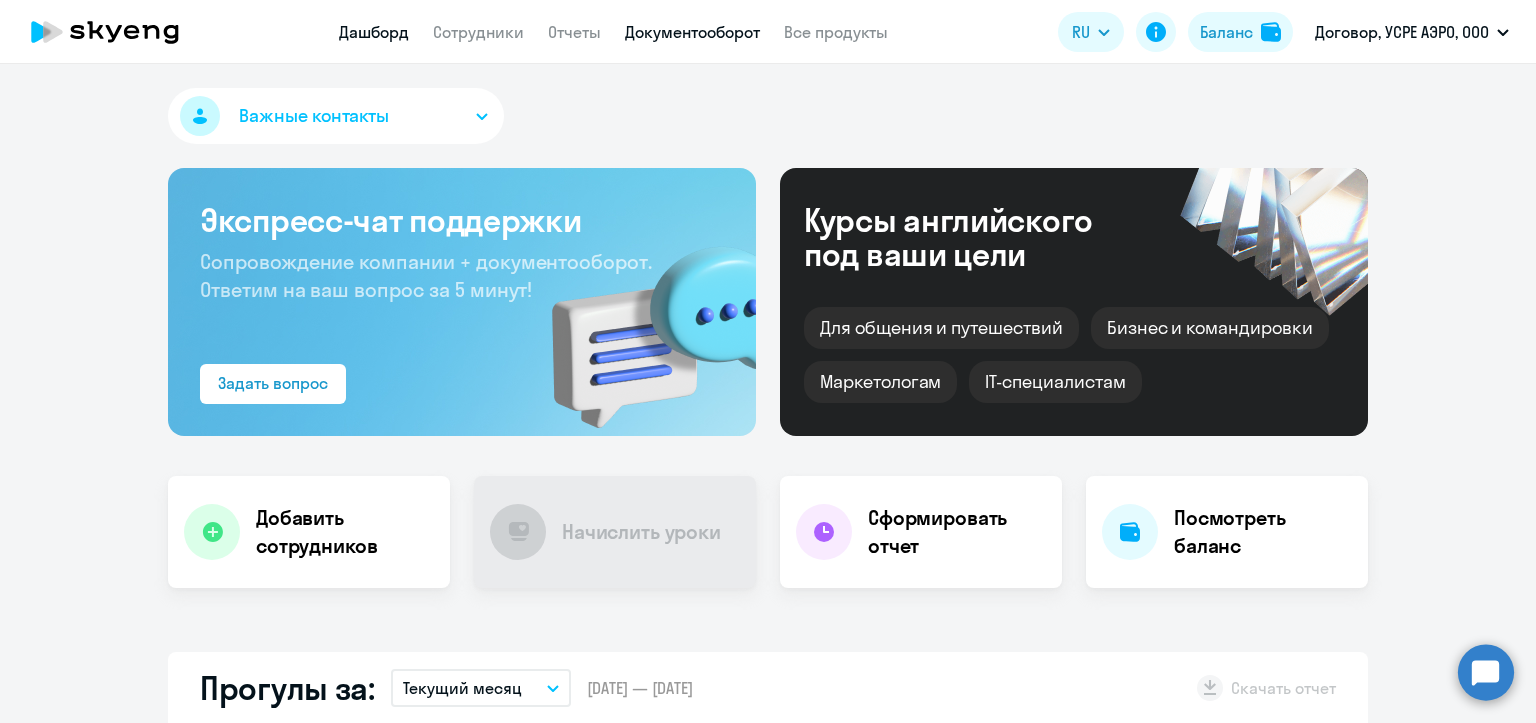 click on "Документооборот" at bounding box center (692, 32) 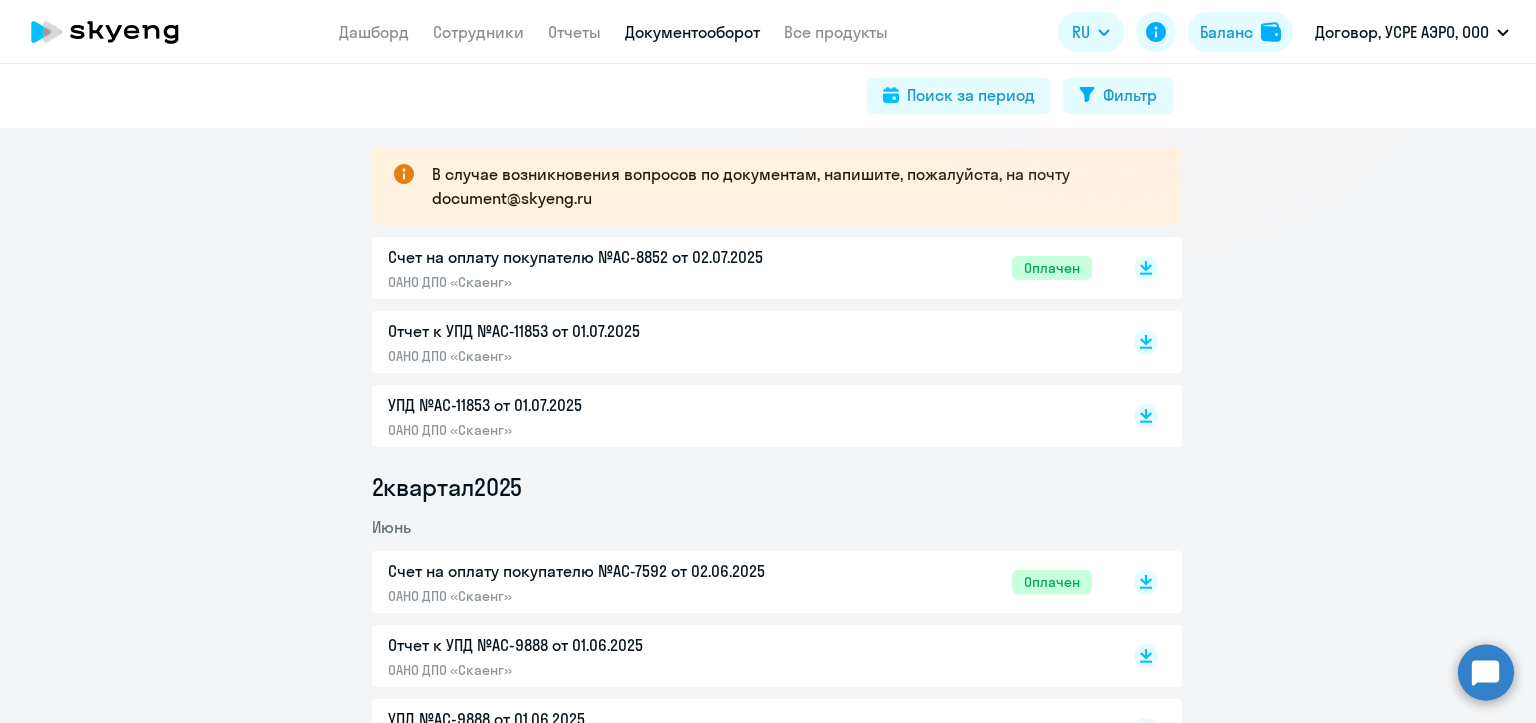 scroll, scrollTop: 0, scrollLeft: 0, axis: both 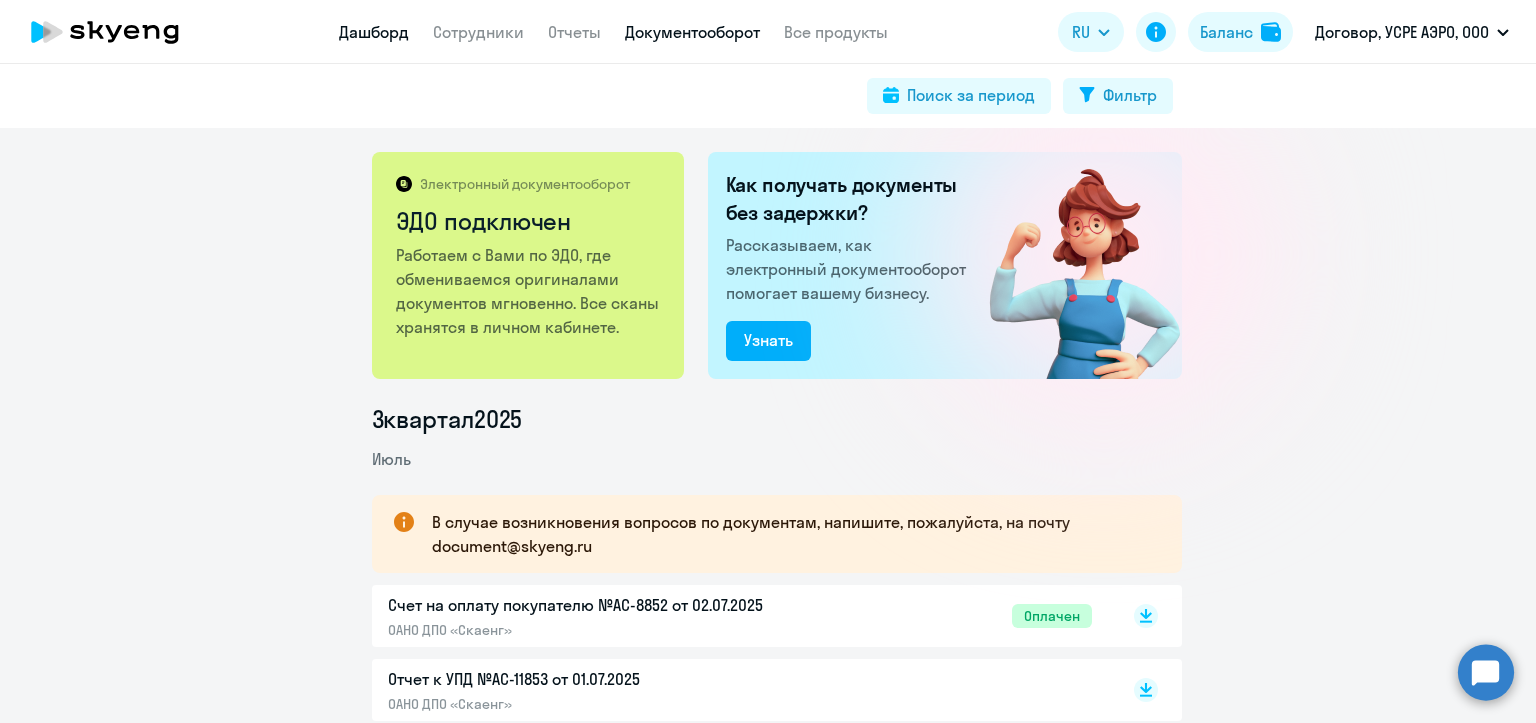 click on "Дашборд" at bounding box center (374, 32) 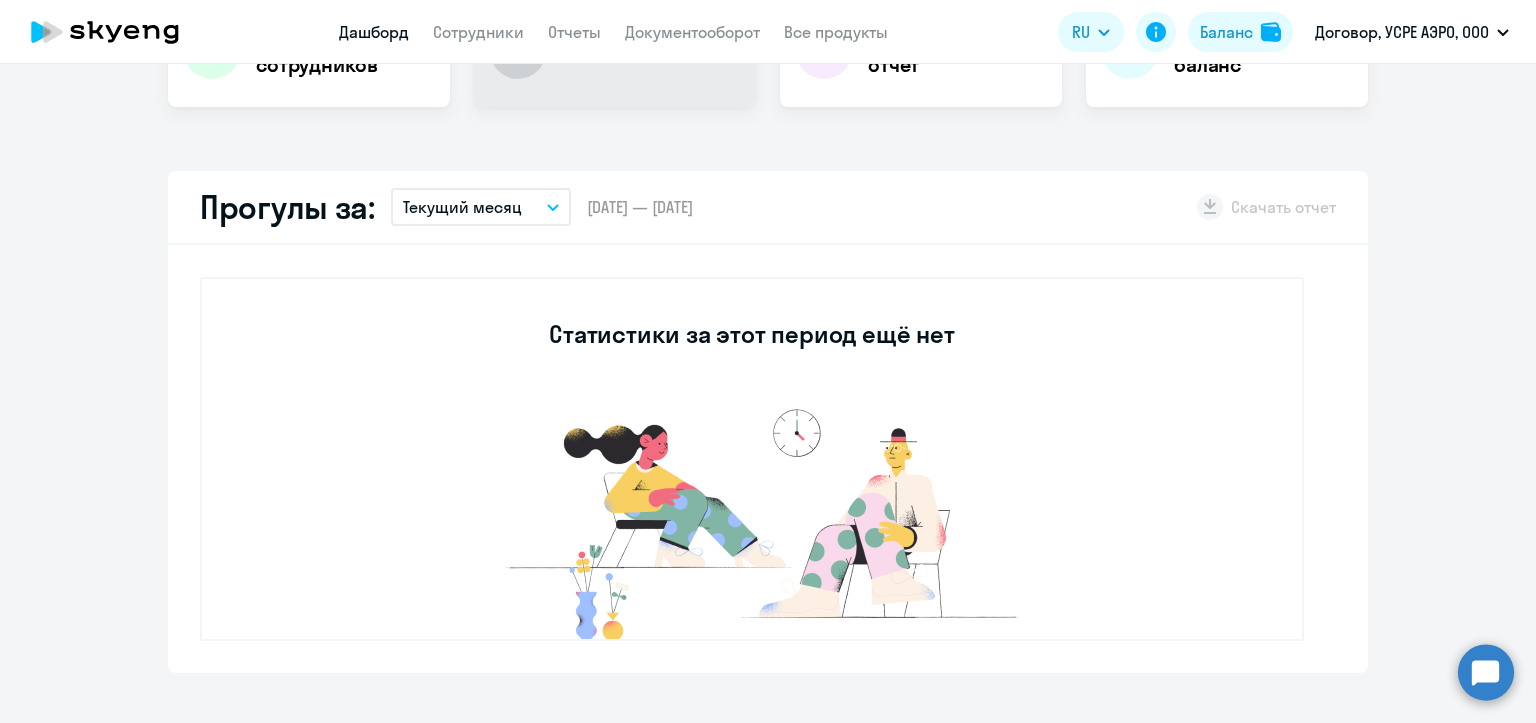 scroll, scrollTop: 0, scrollLeft: 0, axis: both 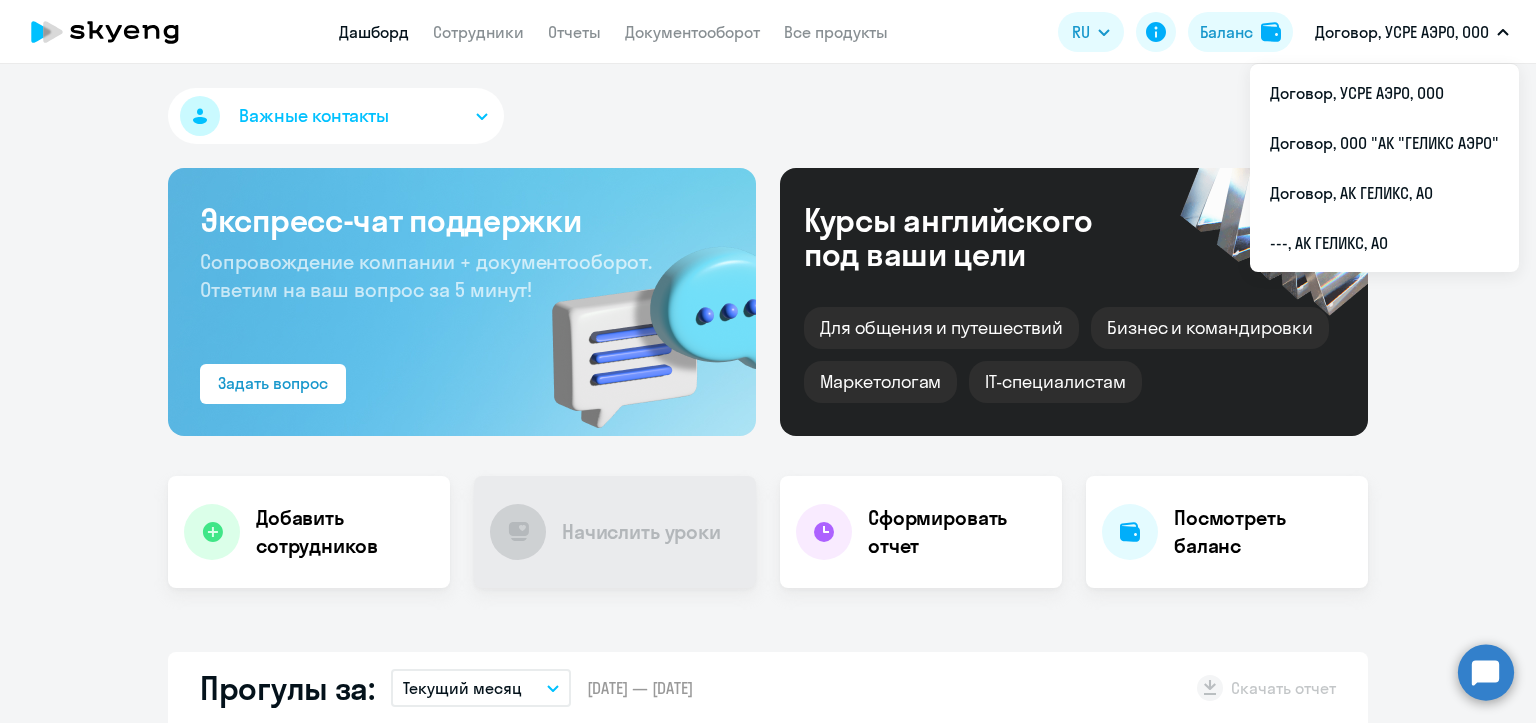 click on "Договор, УСРЕ АЭРО, ООО" at bounding box center [1402, 32] 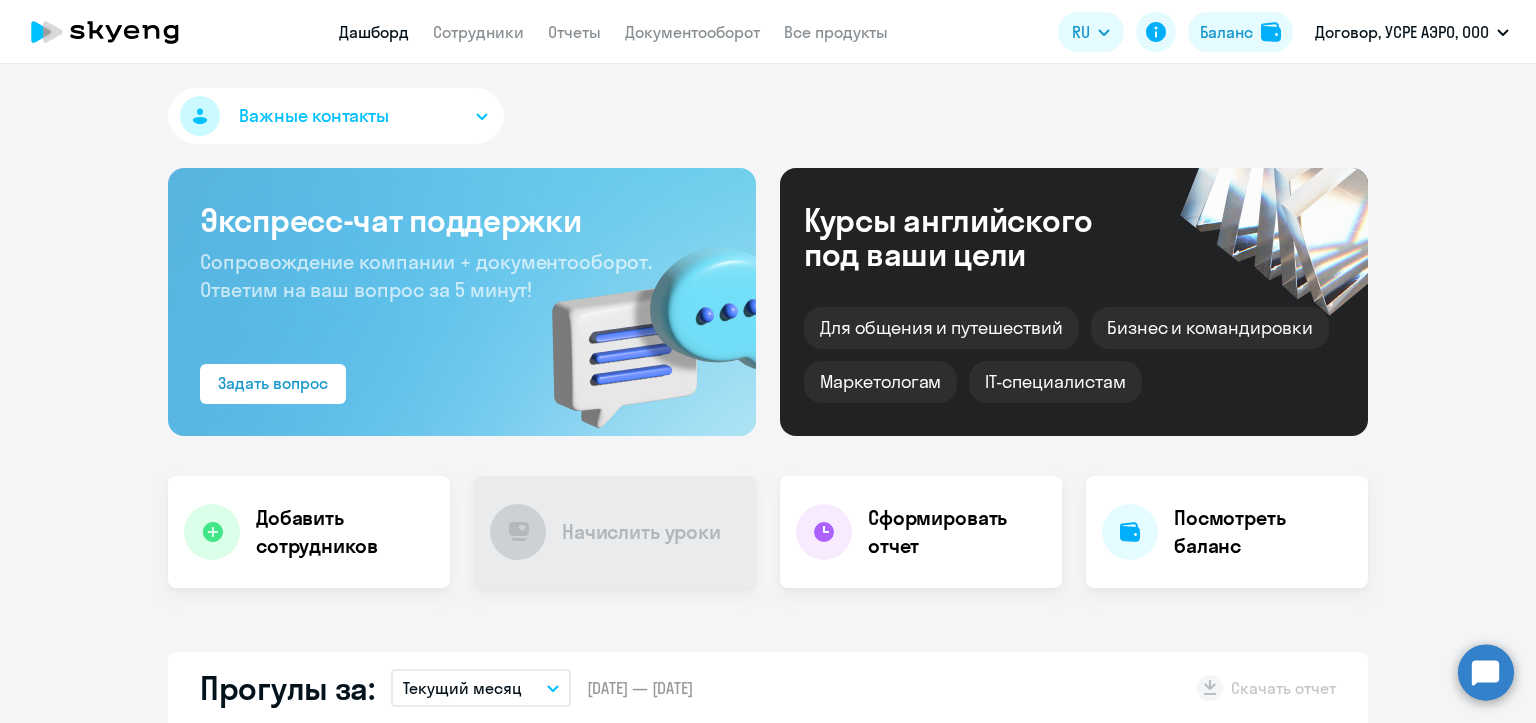 click on "Договор, УСРЕ АЭРО, ООО" at bounding box center [1402, 32] 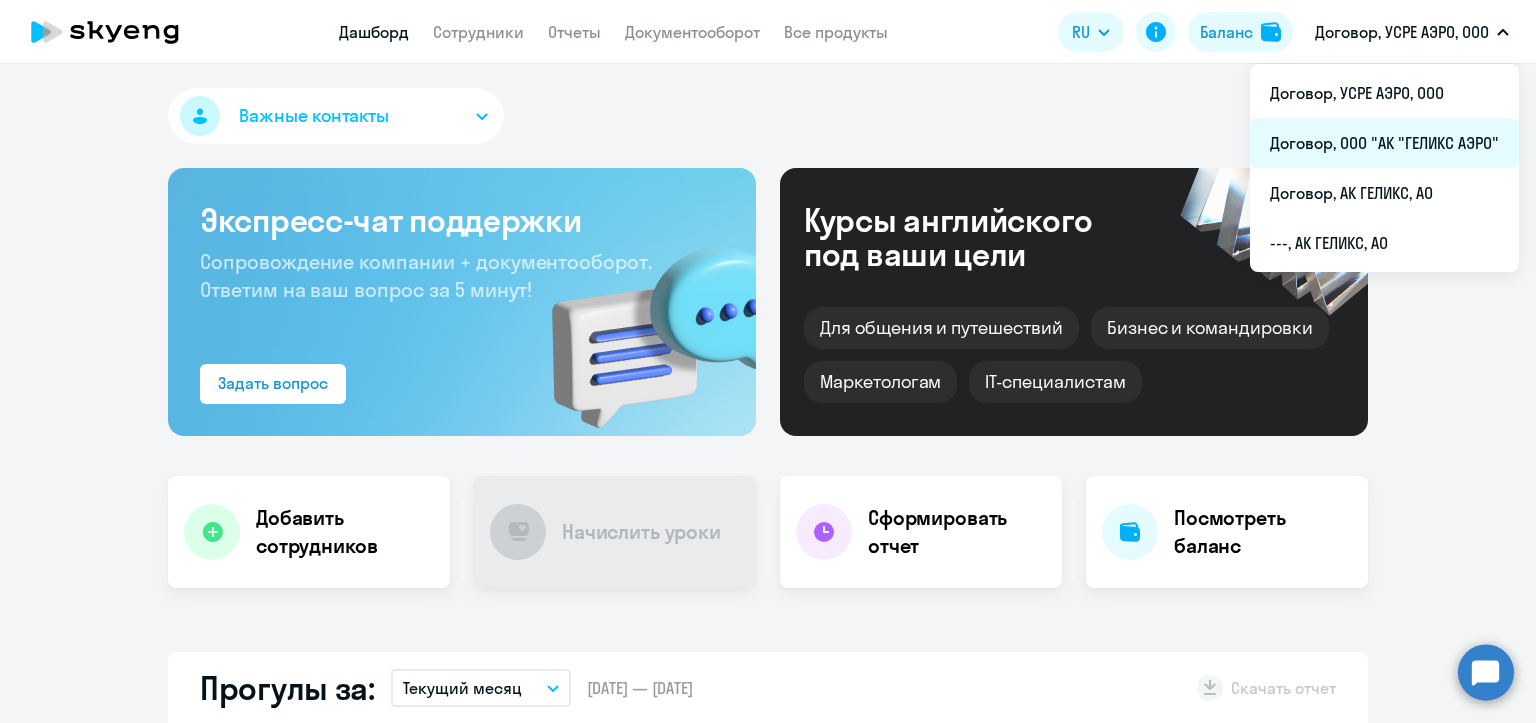 click on "Договор, ООО "АК "ГЕЛИКС АЭРО"" at bounding box center (1384, 143) 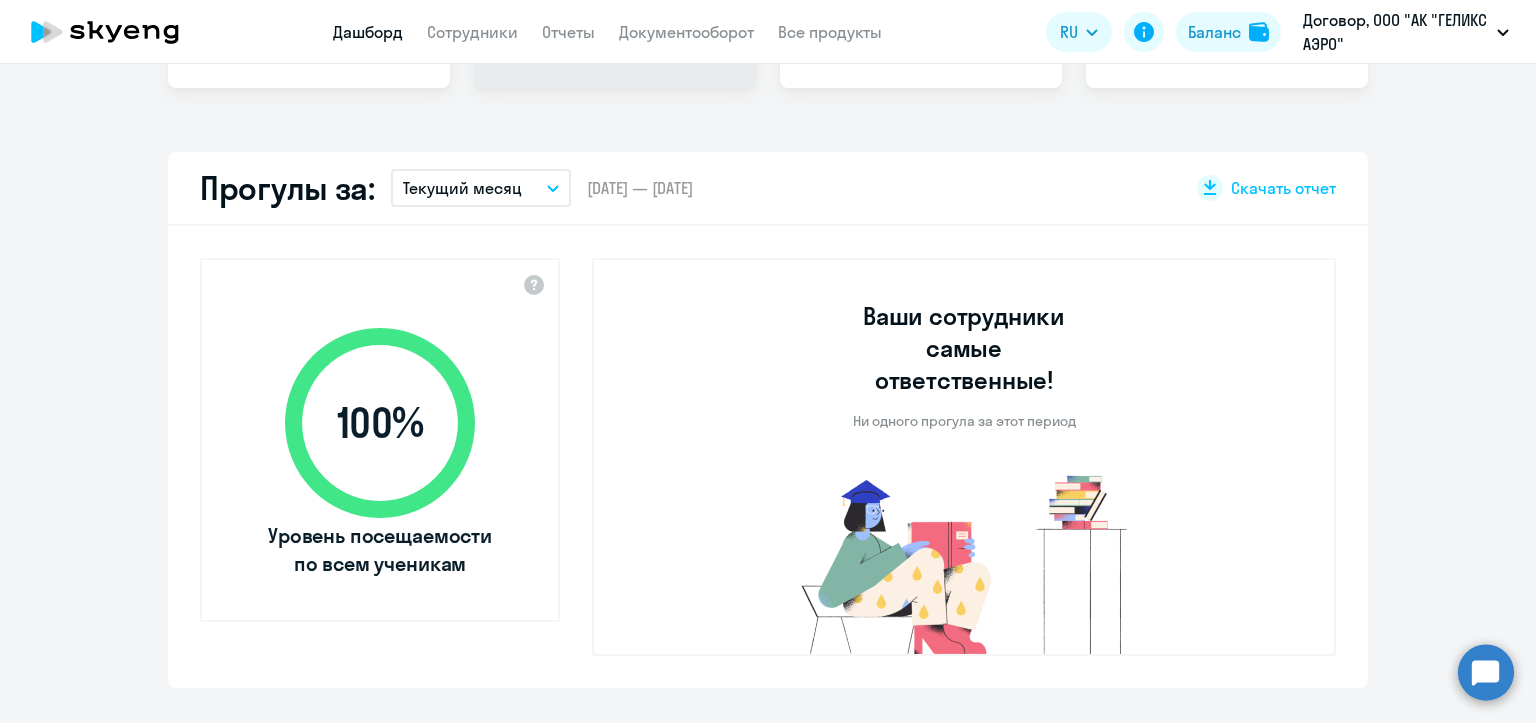 scroll, scrollTop: 100, scrollLeft: 0, axis: vertical 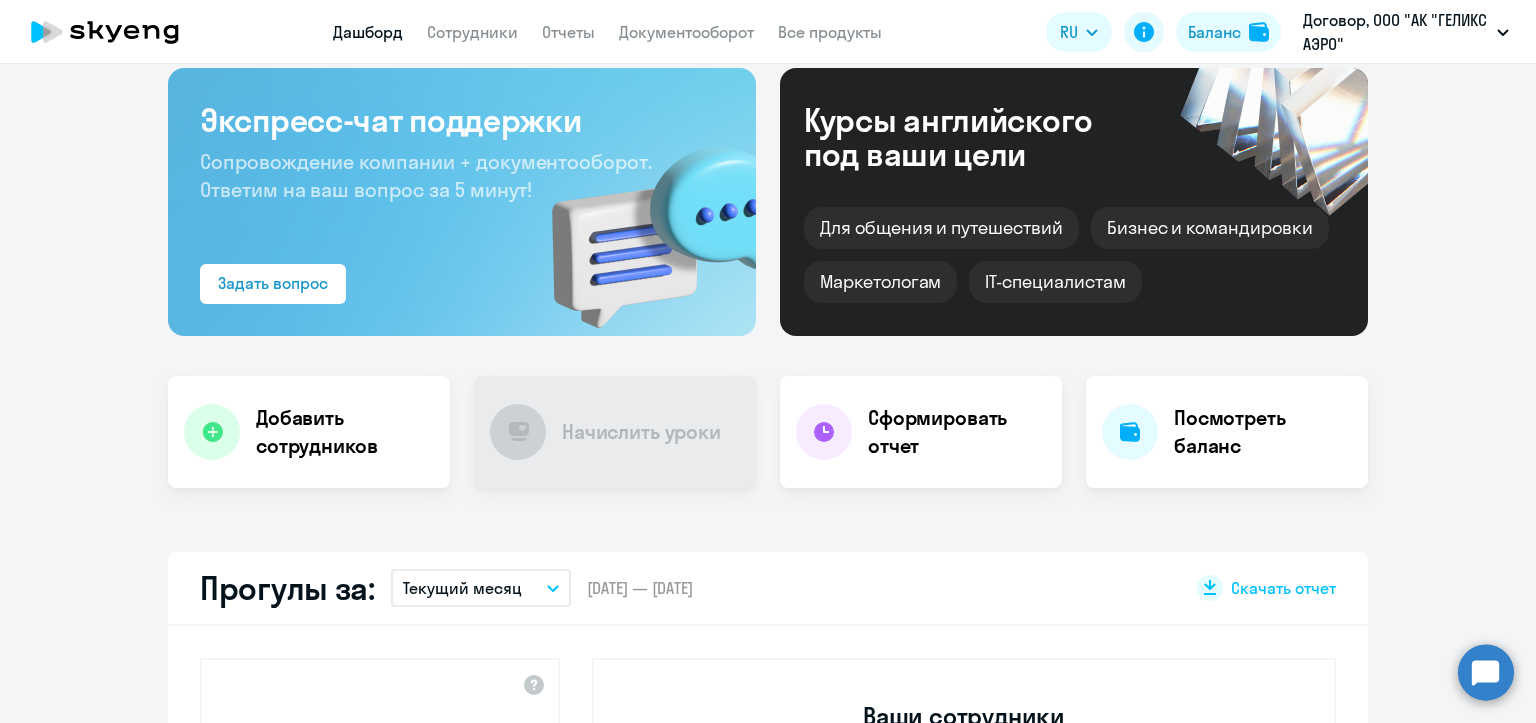 select on "30" 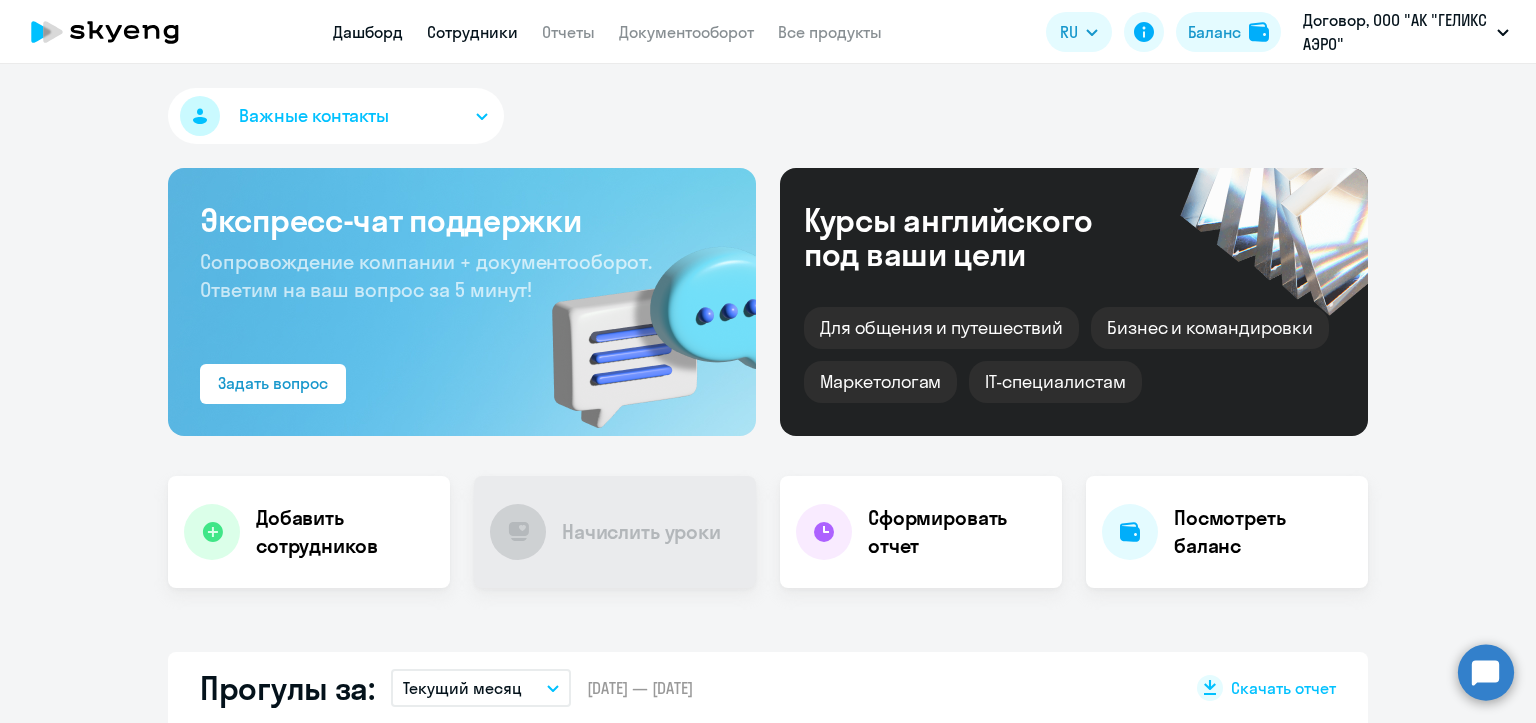 click on "Сотрудники" at bounding box center (472, 32) 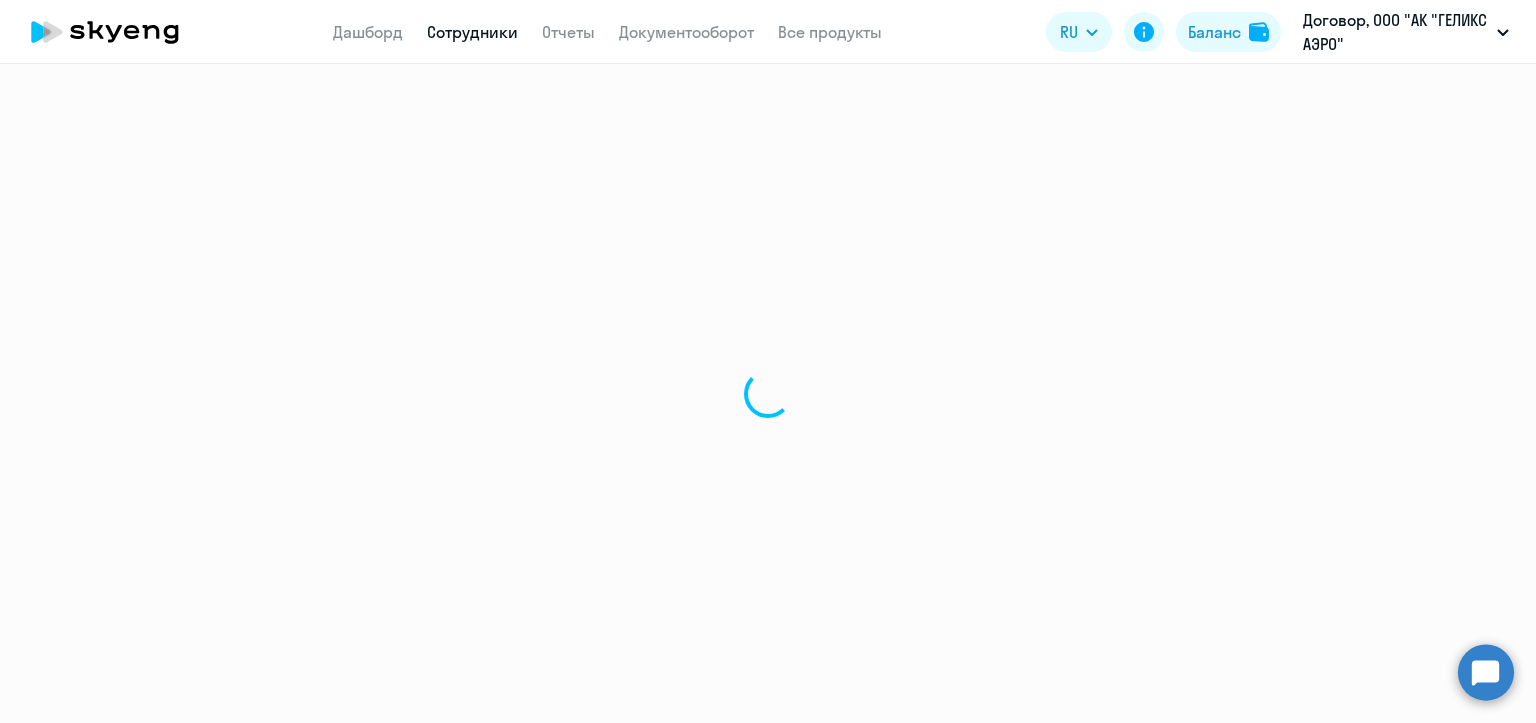 select on "30" 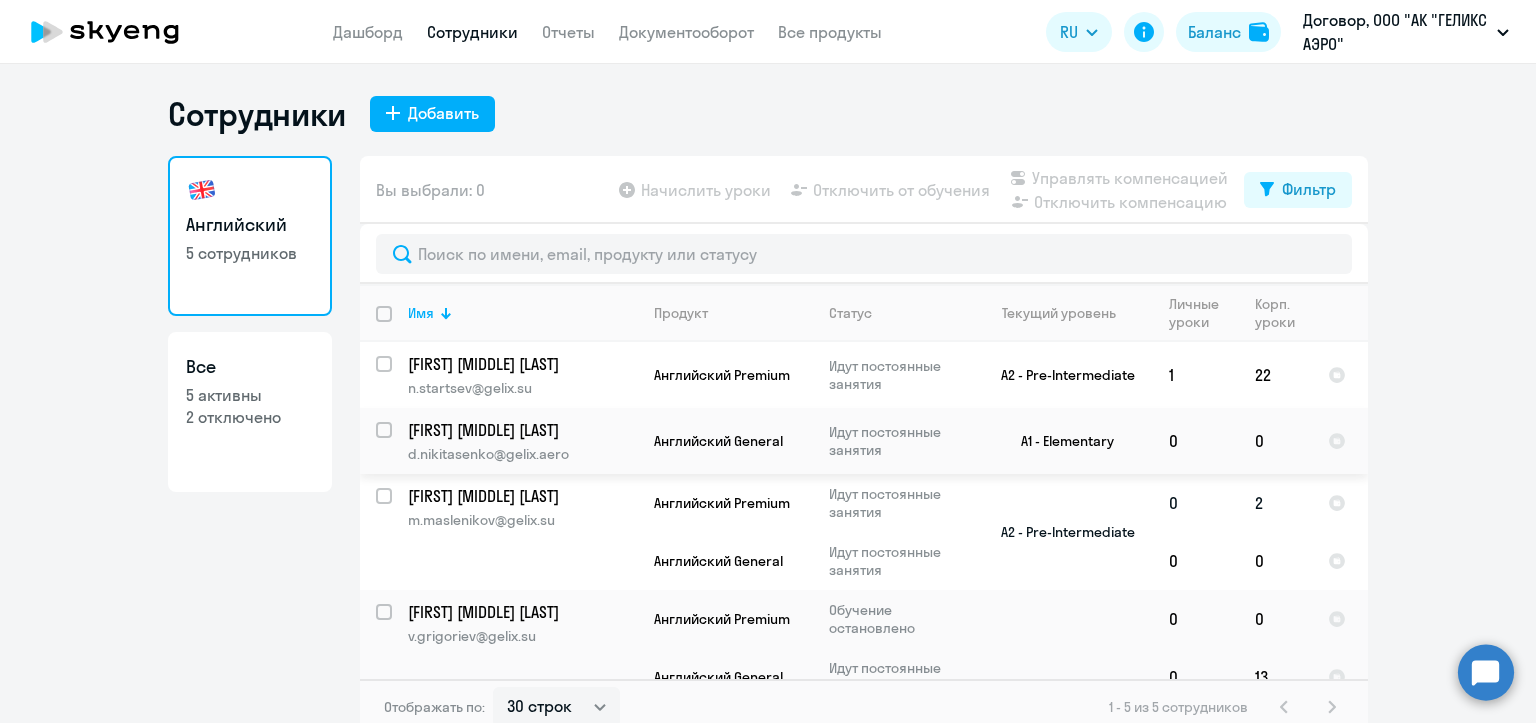 scroll, scrollTop: 97, scrollLeft: 0, axis: vertical 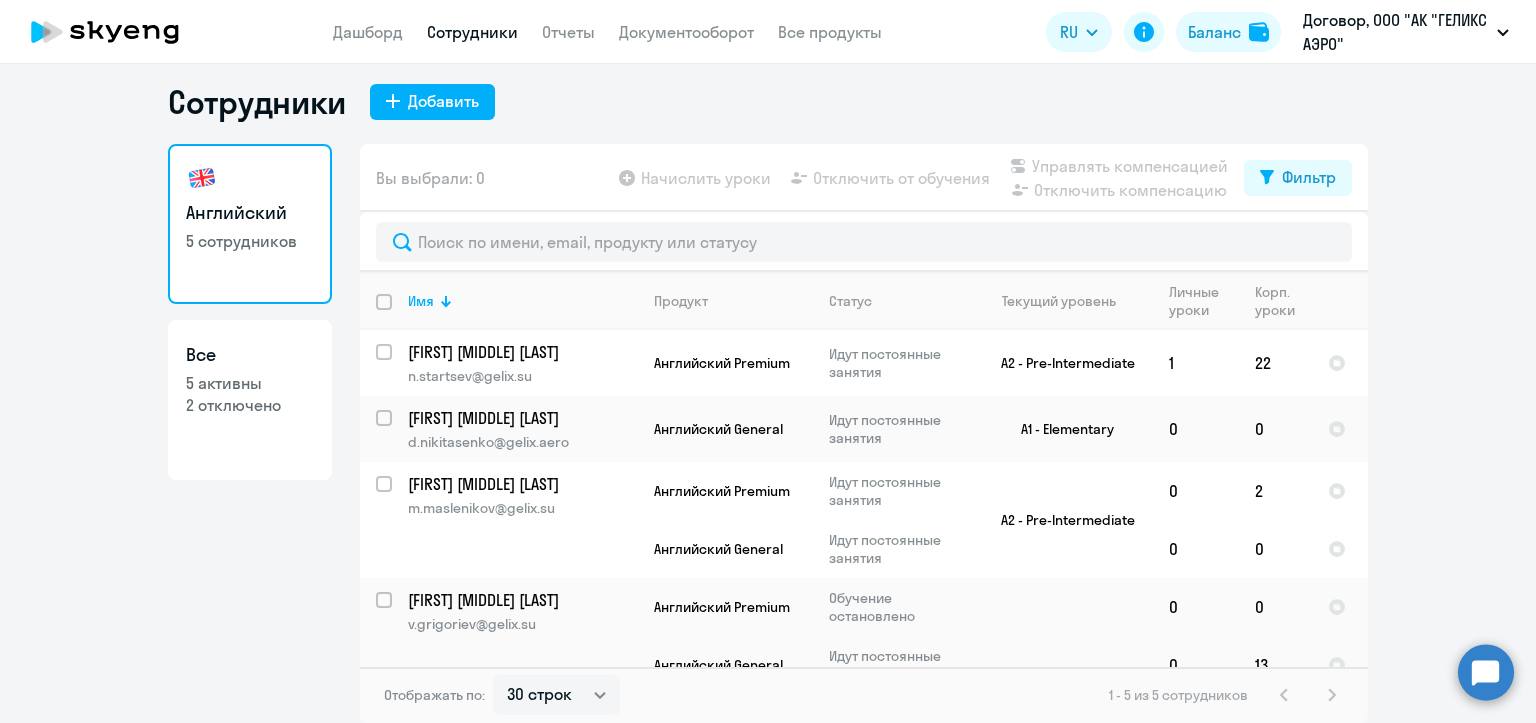 click on "Все  5 активны   2 отключено" 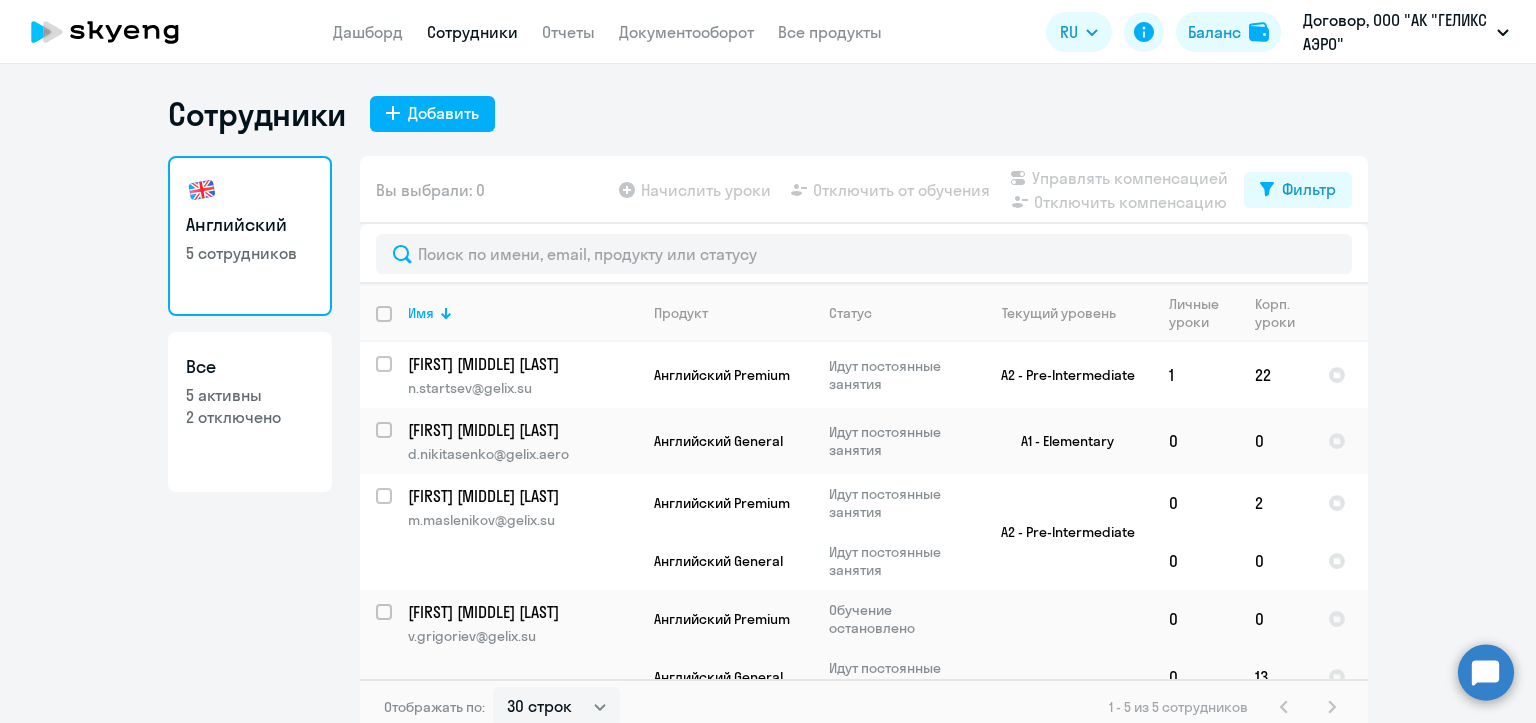 select on "30" 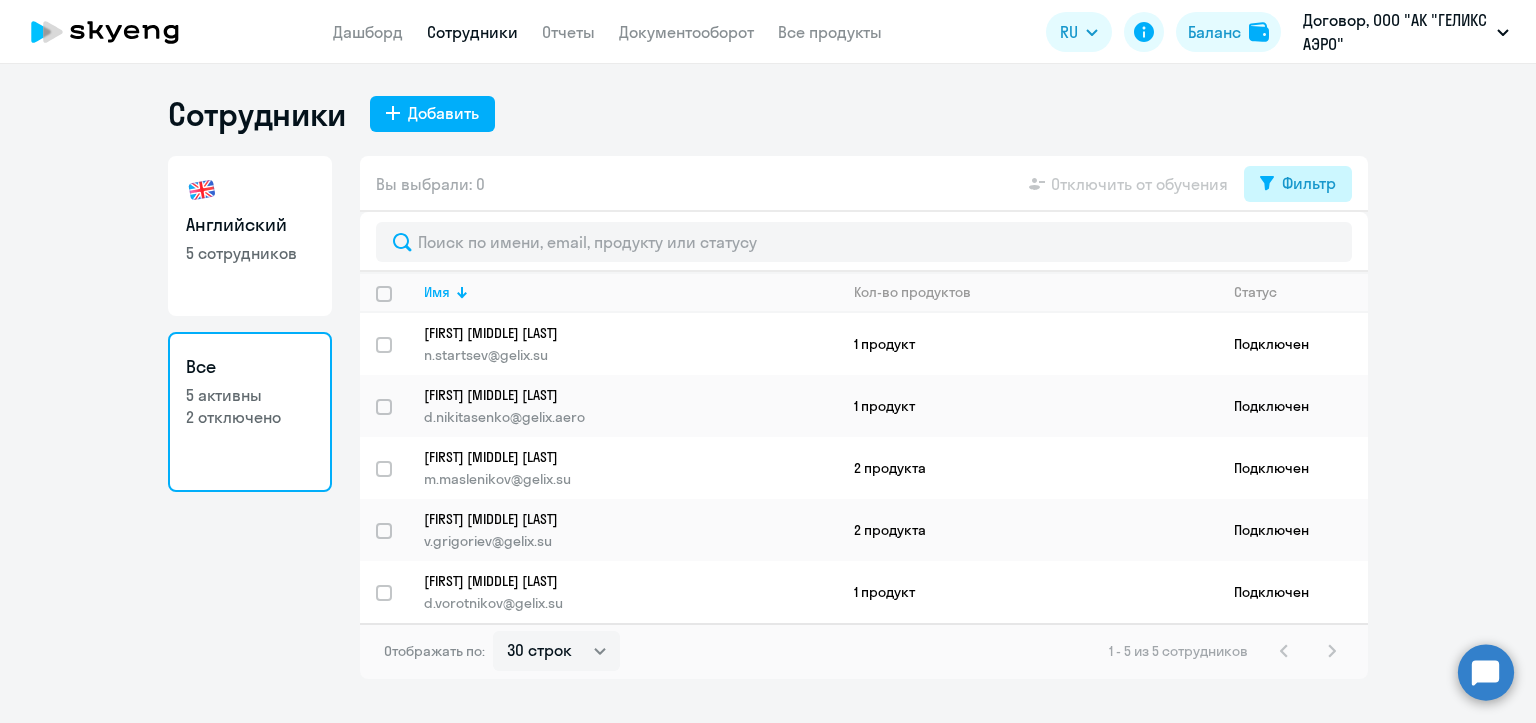 click on "Фильтр" 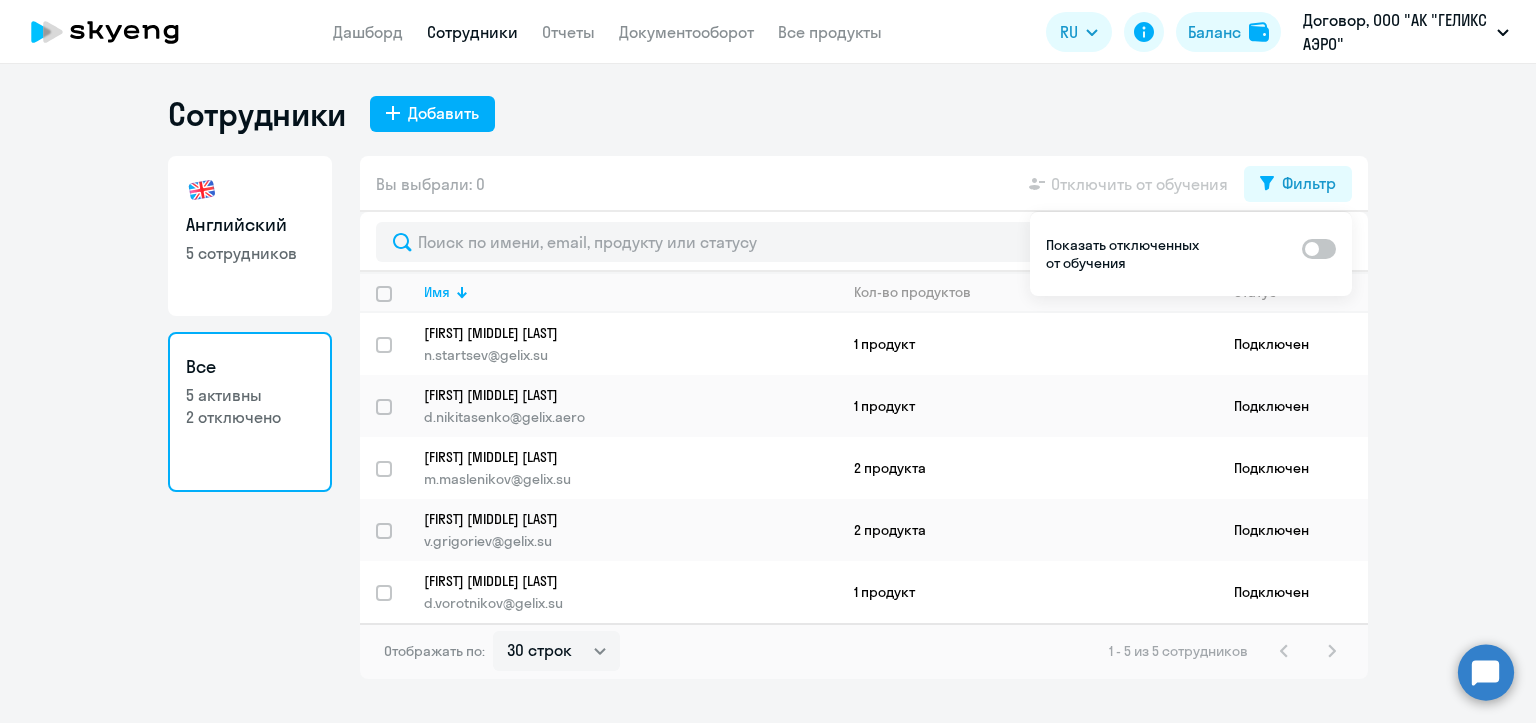 click at bounding box center (1319, 249) 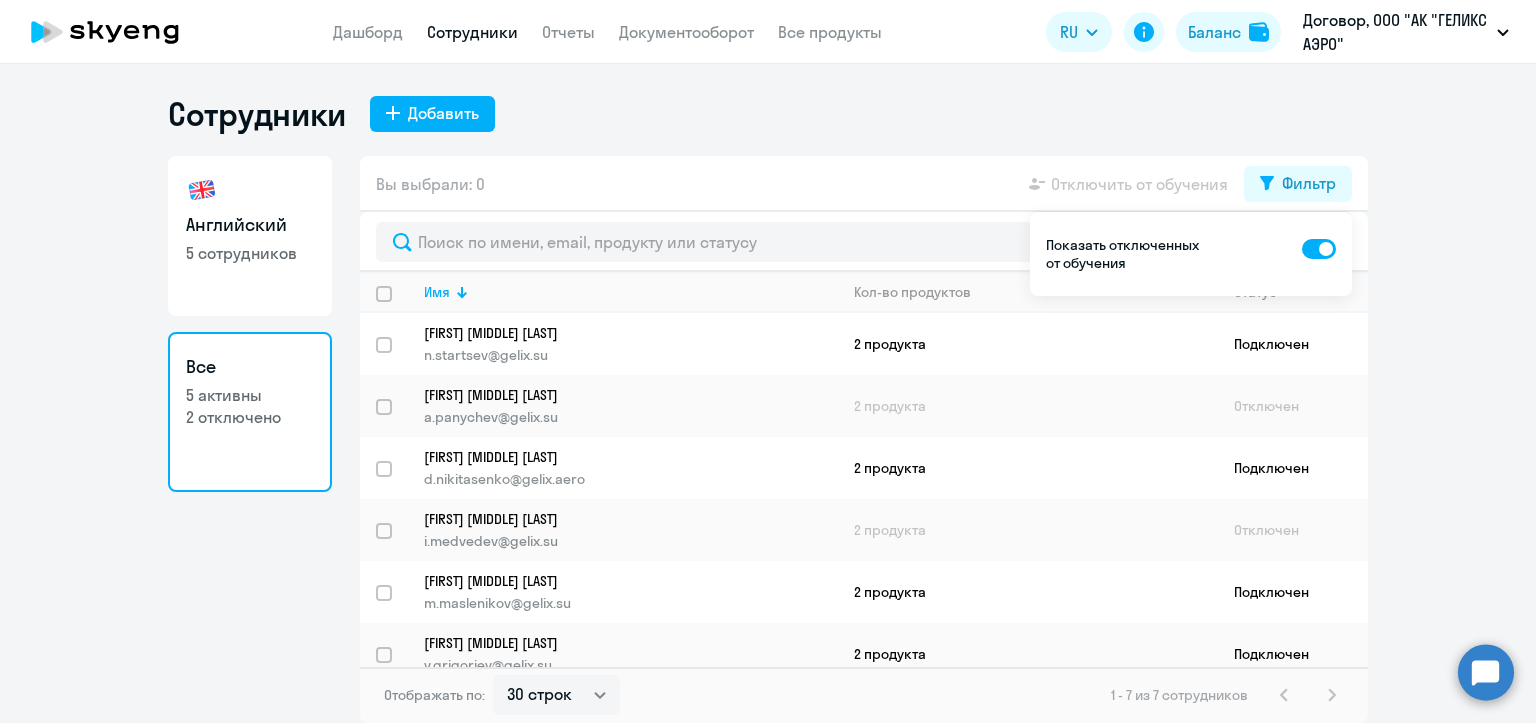 click at bounding box center (1319, 249) 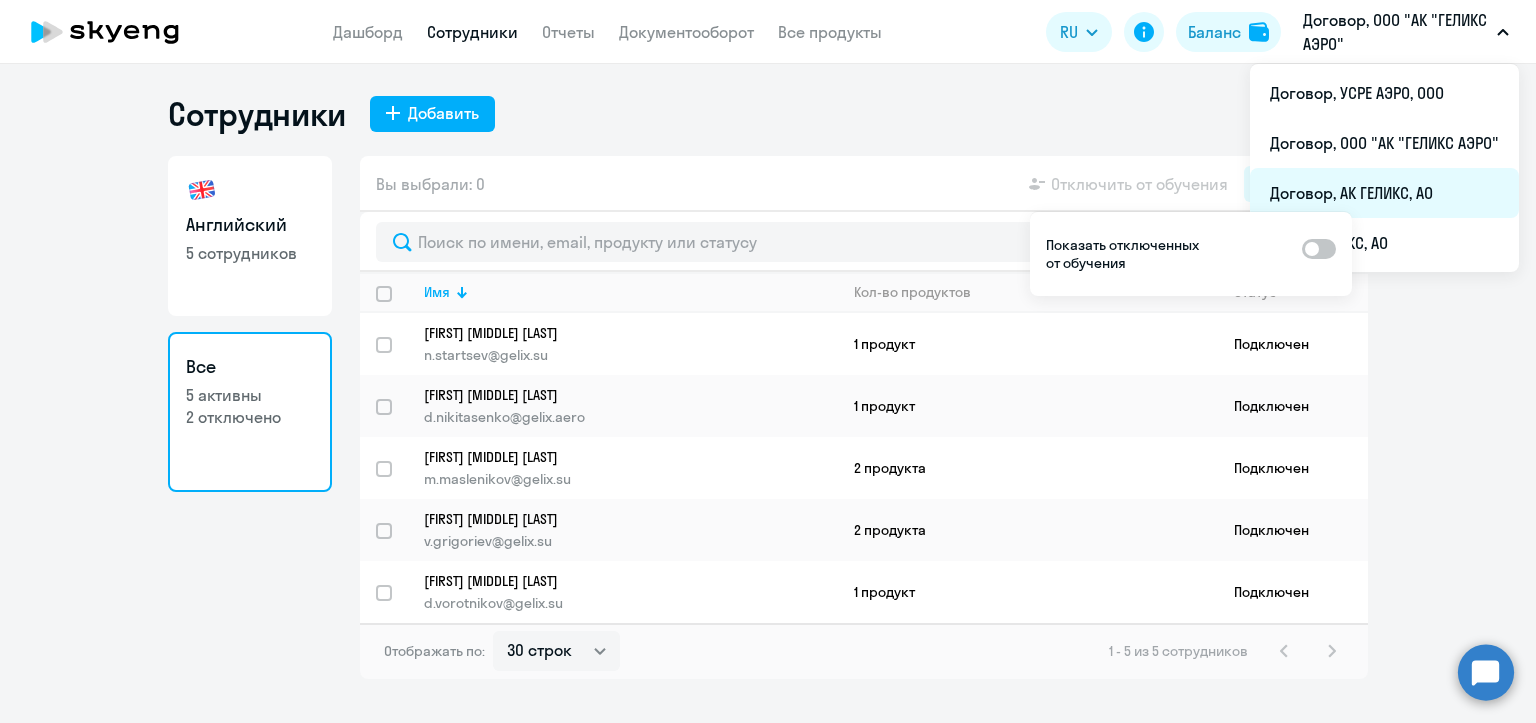 click on "Договор, АК ГЕЛИКС, АО" at bounding box center [1384, 193] 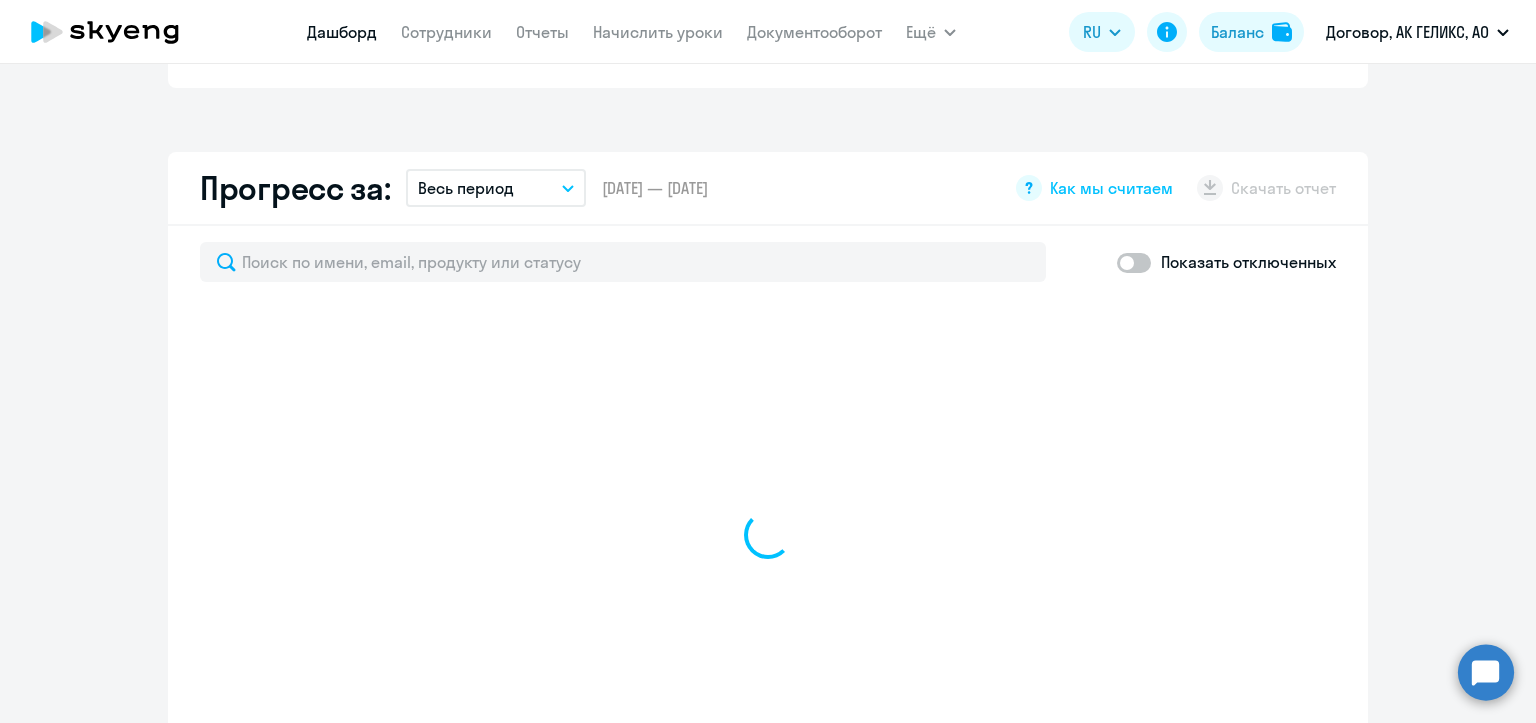 scroll, scrollTop: 1200, scrollLeft: 0, axis: vertical 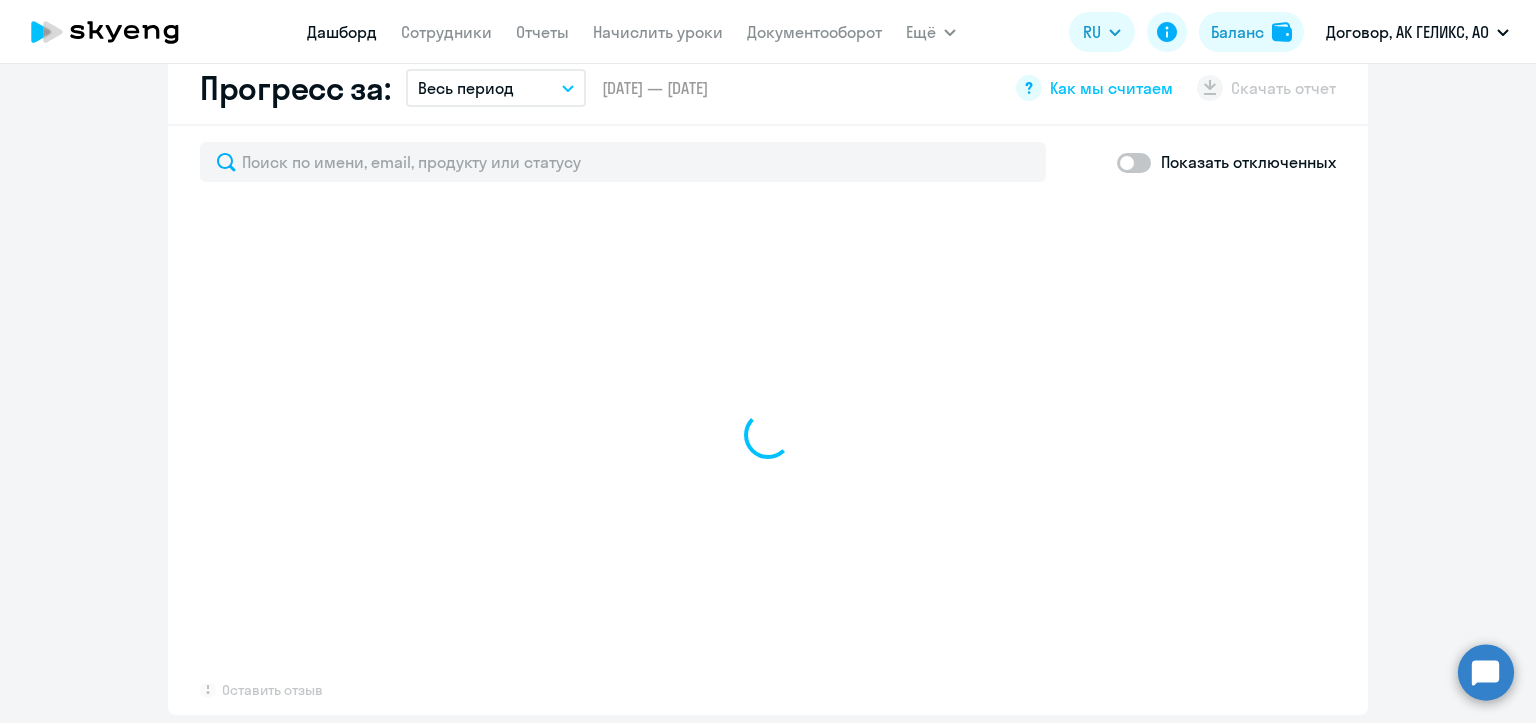 select on "30" 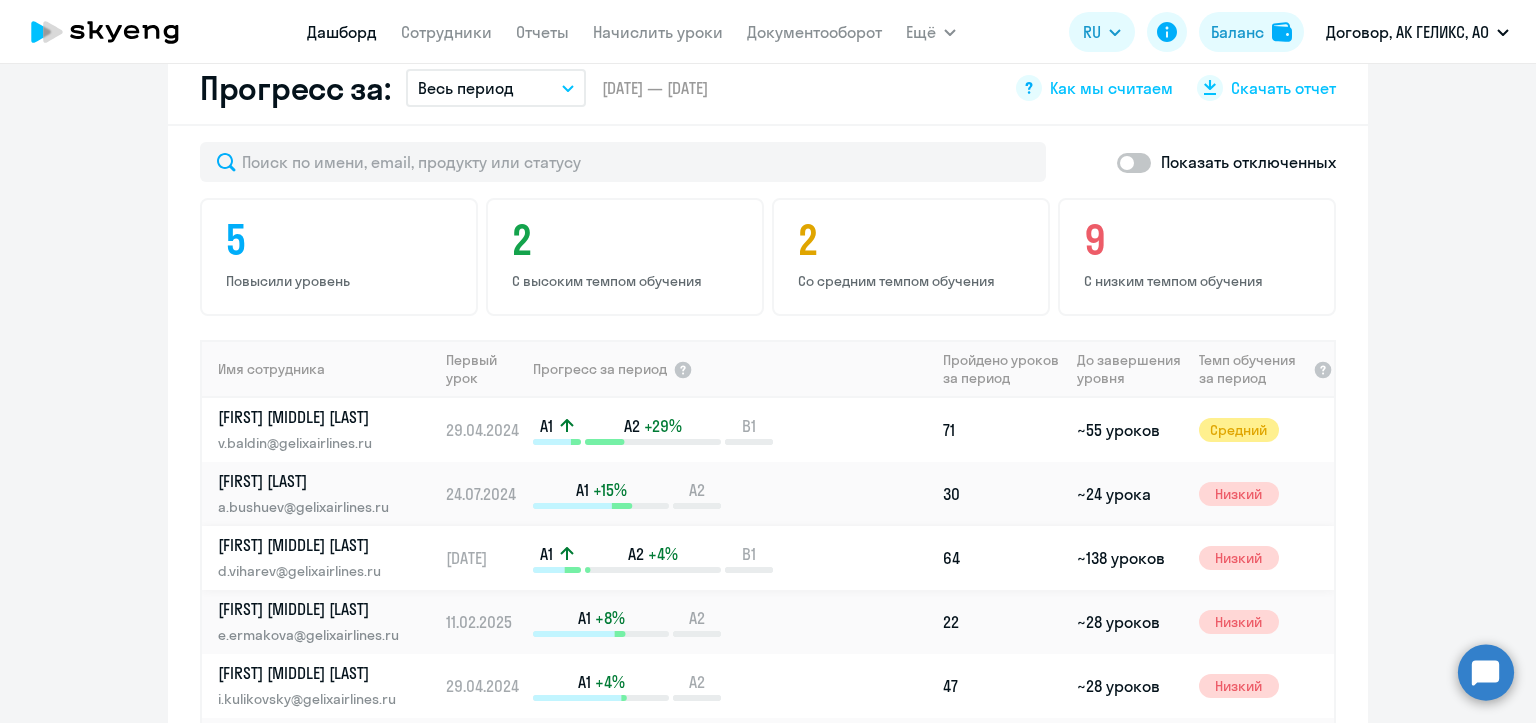 scroll, scrollTop: 1100, scrollLeft: 0, axis: vertical 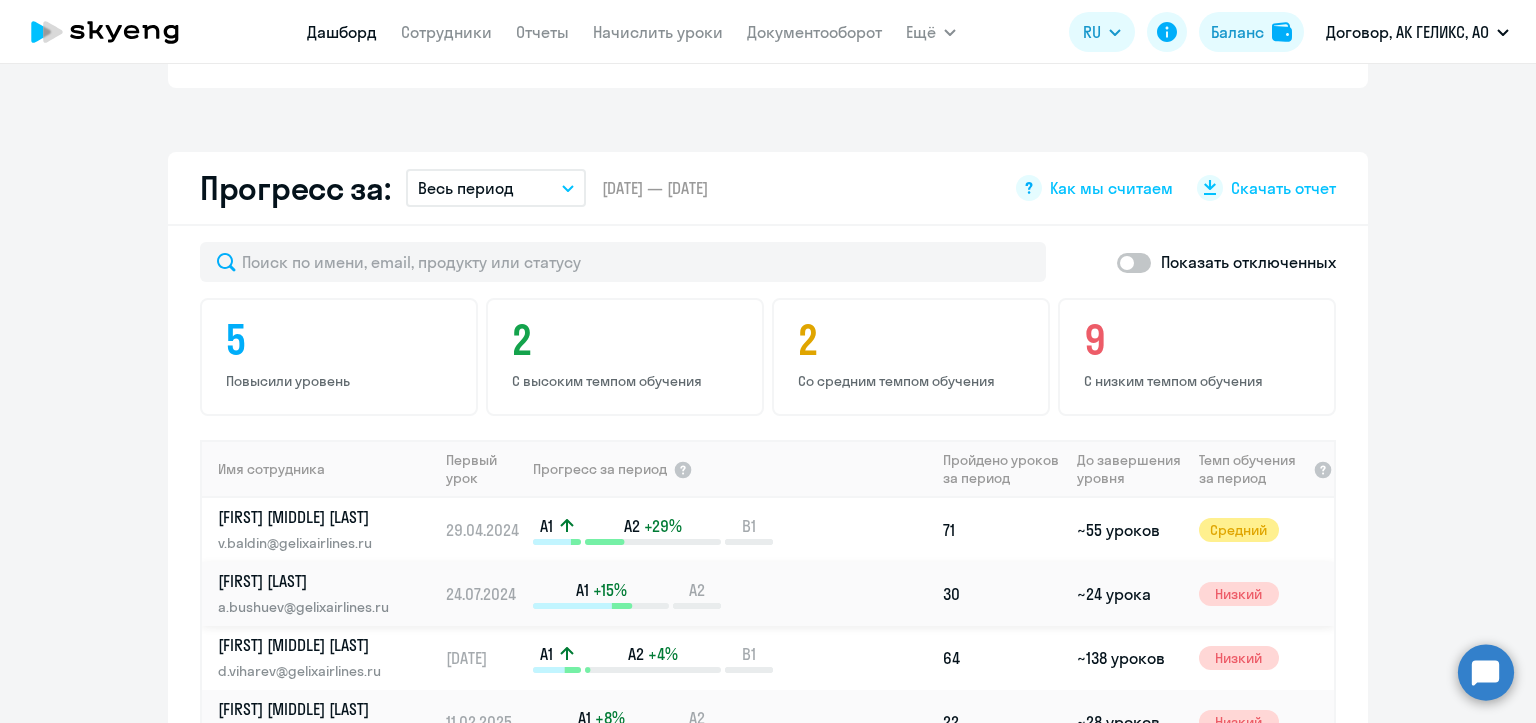 click on "A1   +15%  A2" 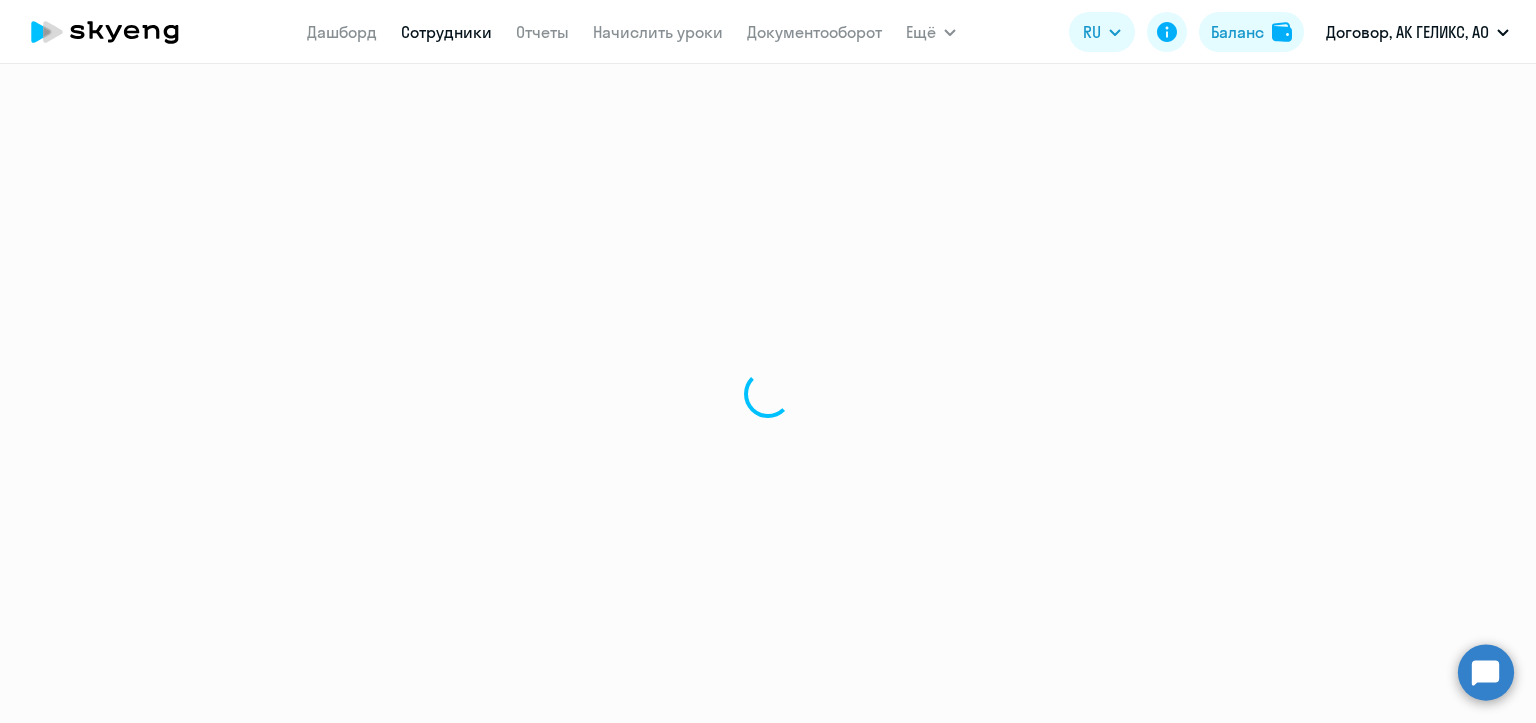 scroll, scrollTop: 0, scrollLeft: 0, axis: both 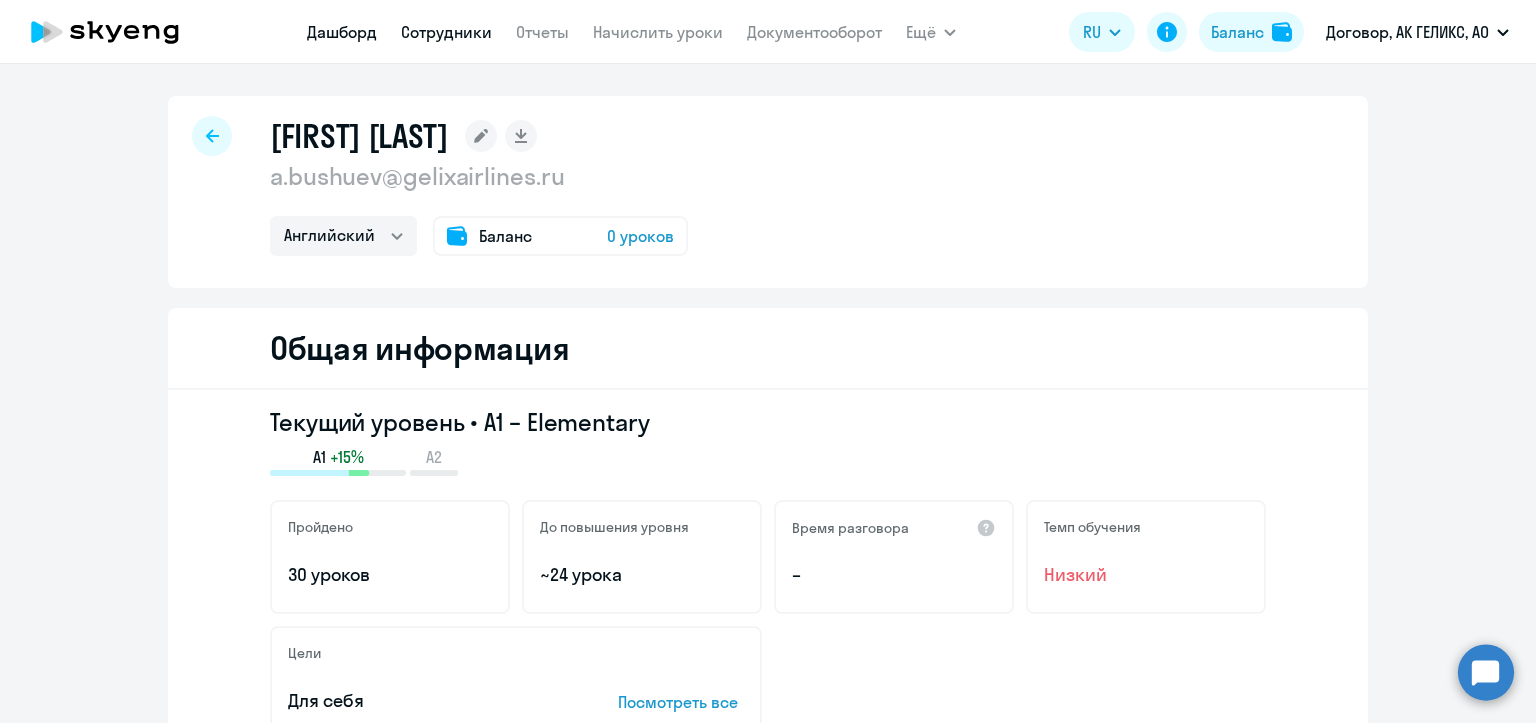 click on "Дашборд" at bounding box center (342, 32) 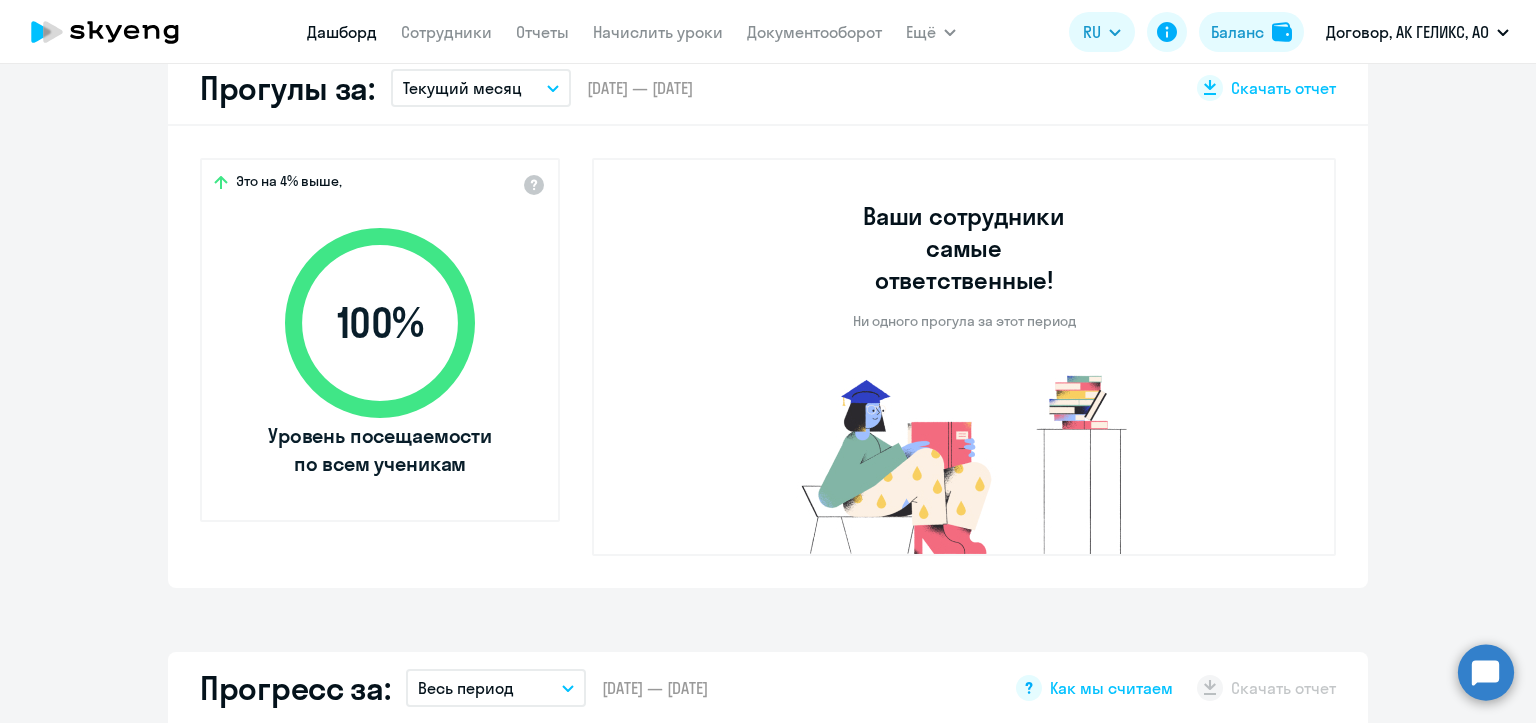 select on "30" 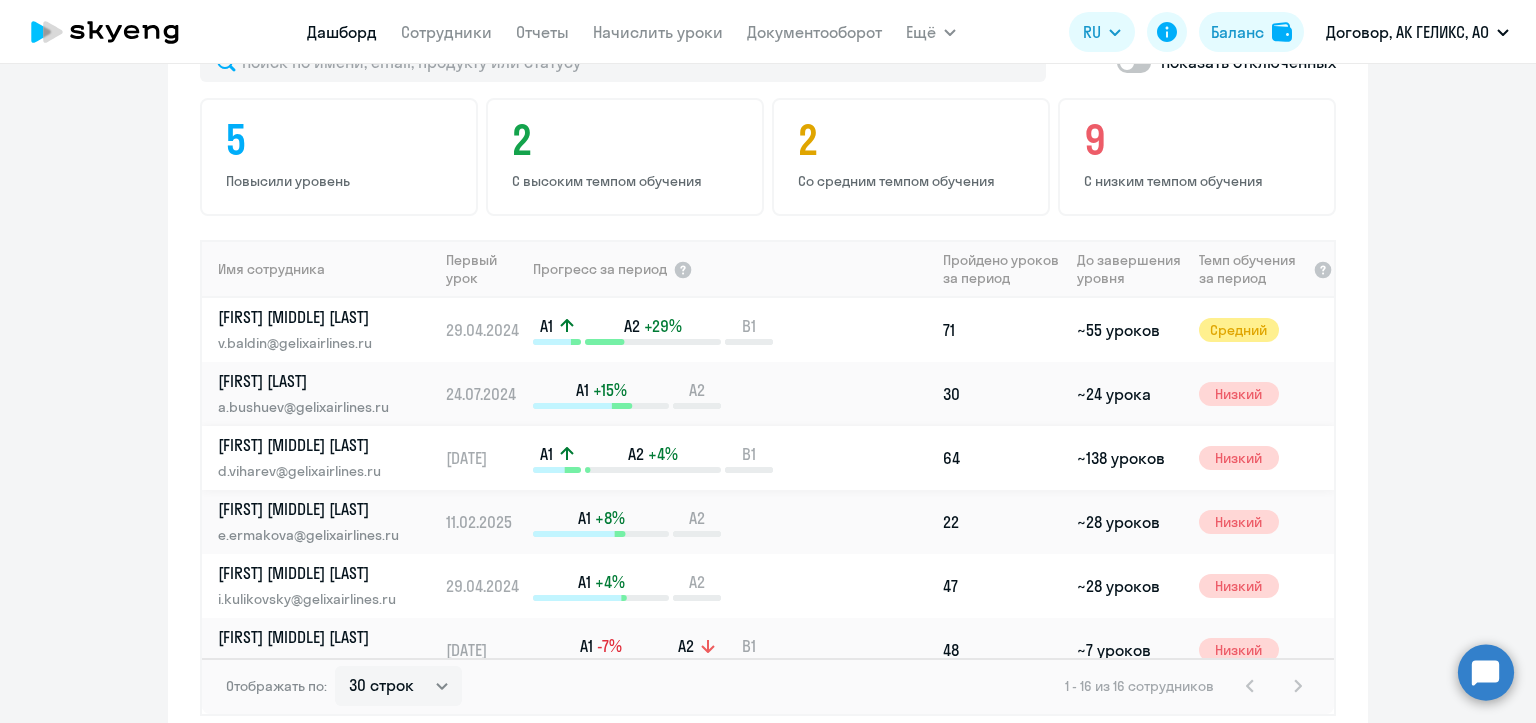 scroll, scrollTop: 1400, scrollLeft: 0, axis: vertical 